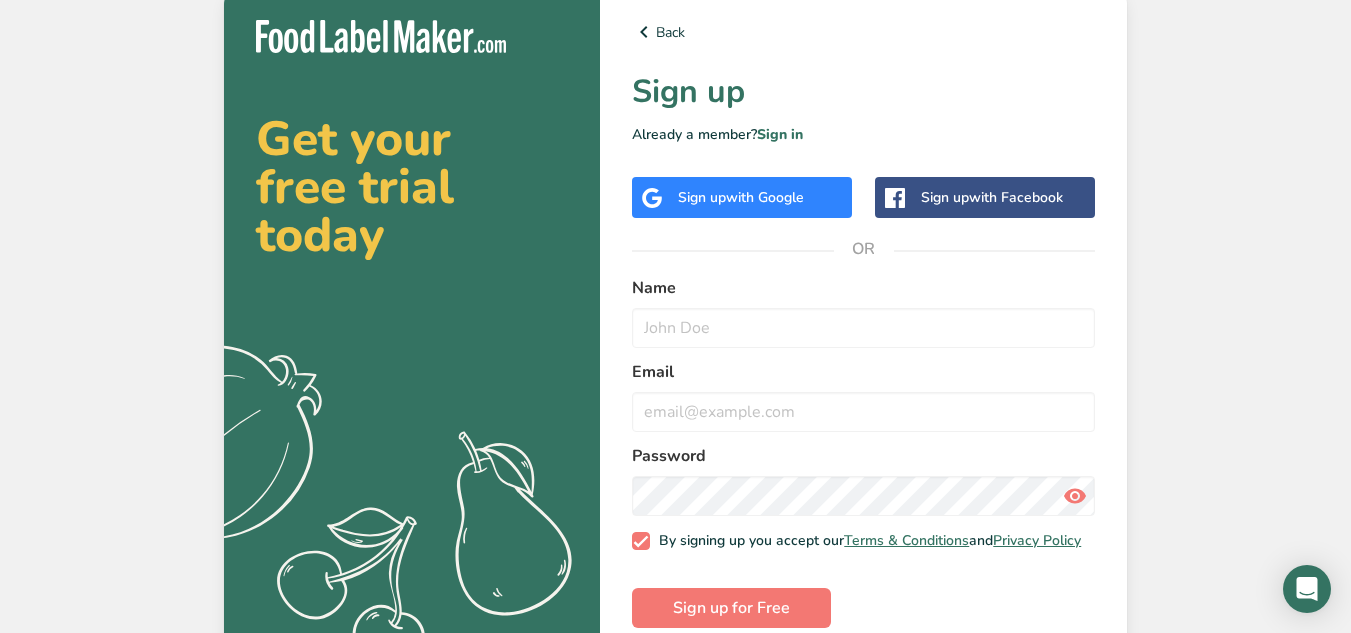 scroll, scrollTop: 0, scrollLeft: 0, axis: both 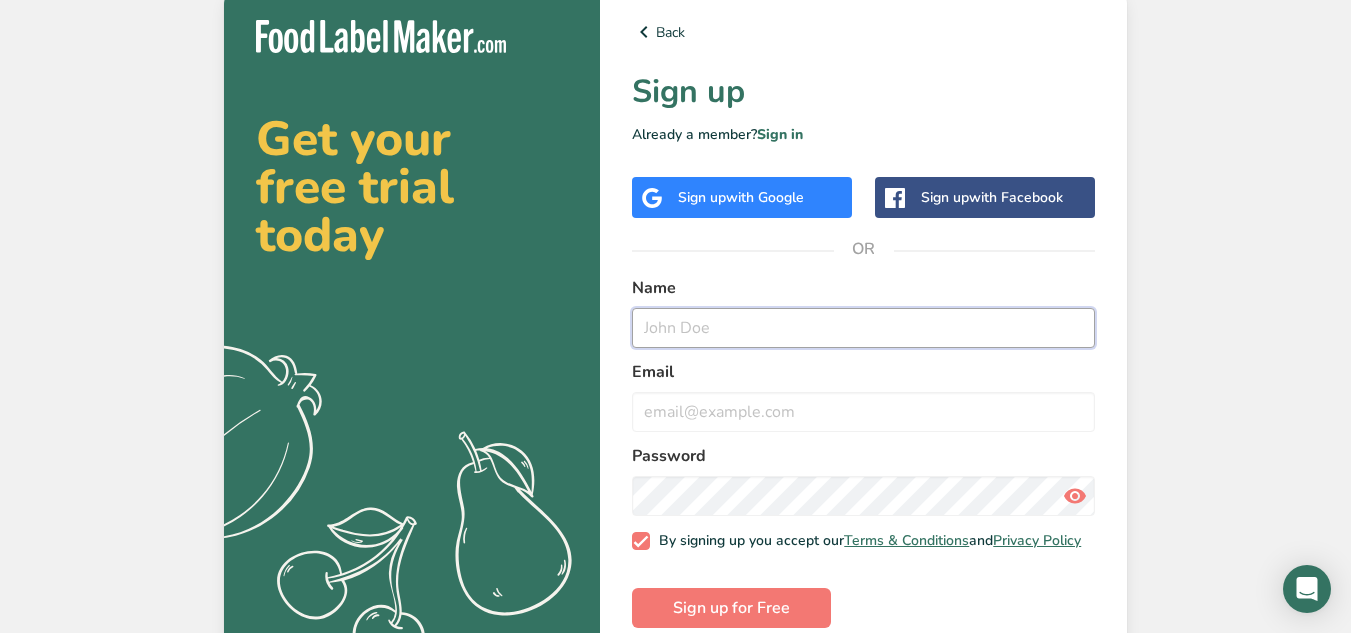 click at bounding box center (863, 328) 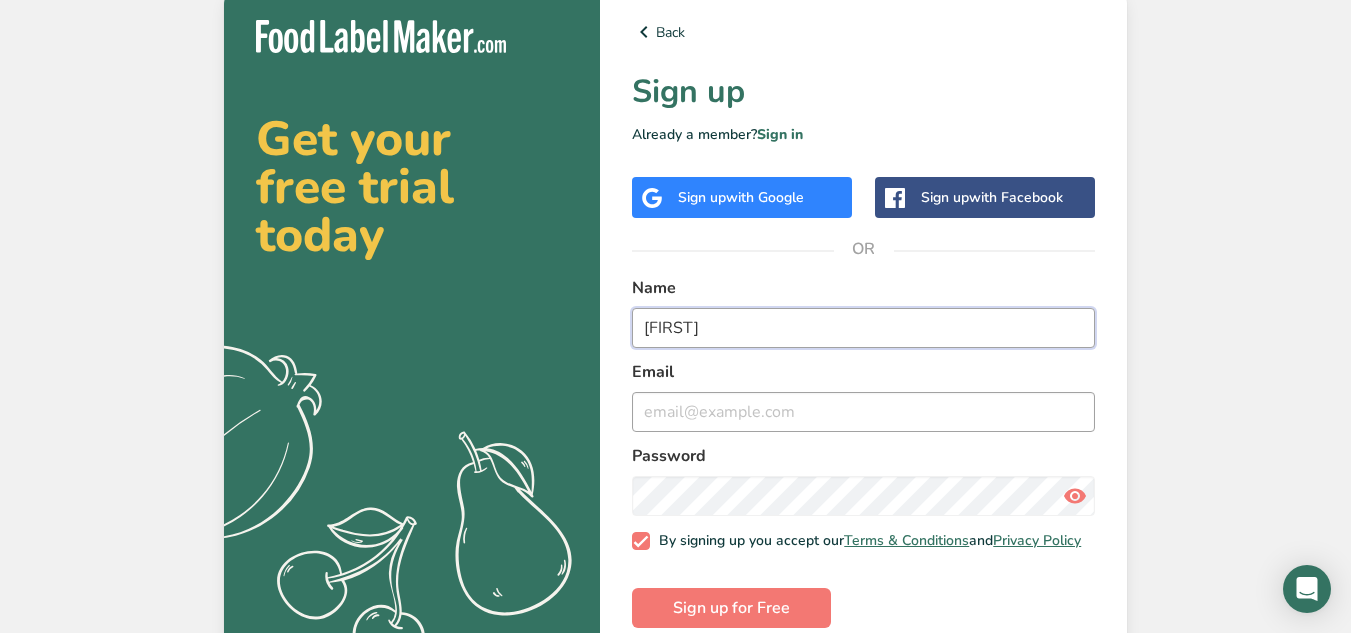 type on "[FIRST]" 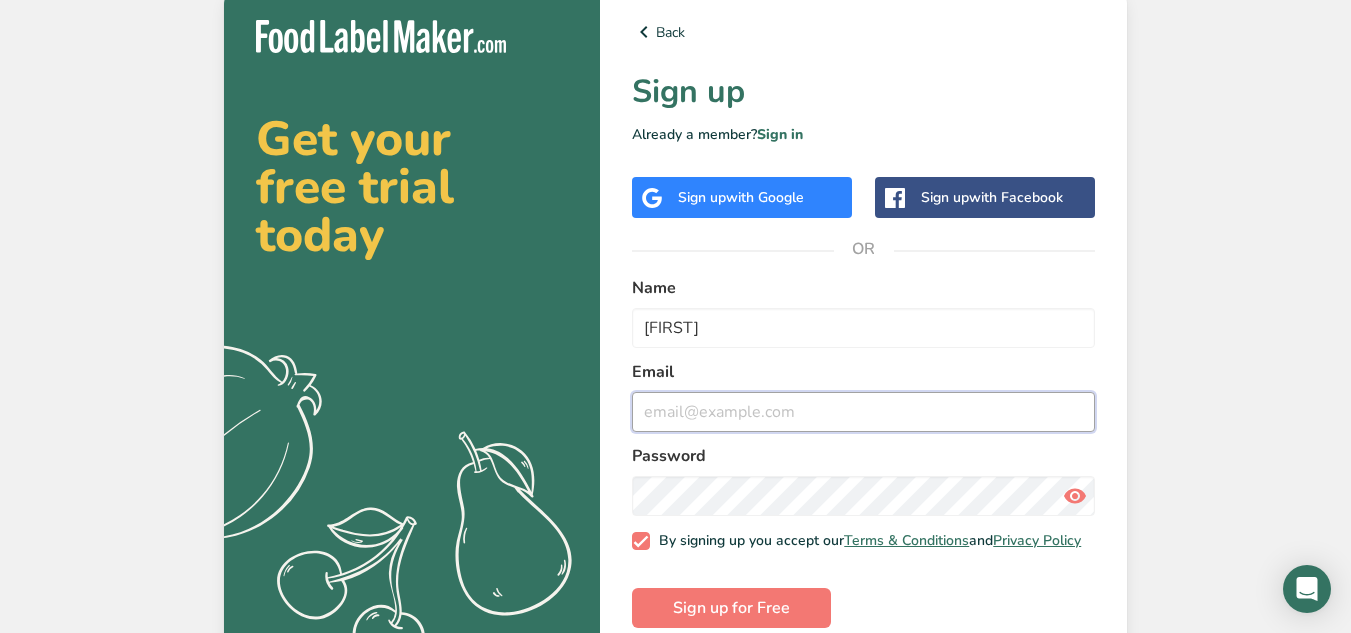 click at bounding box center [863, 412] 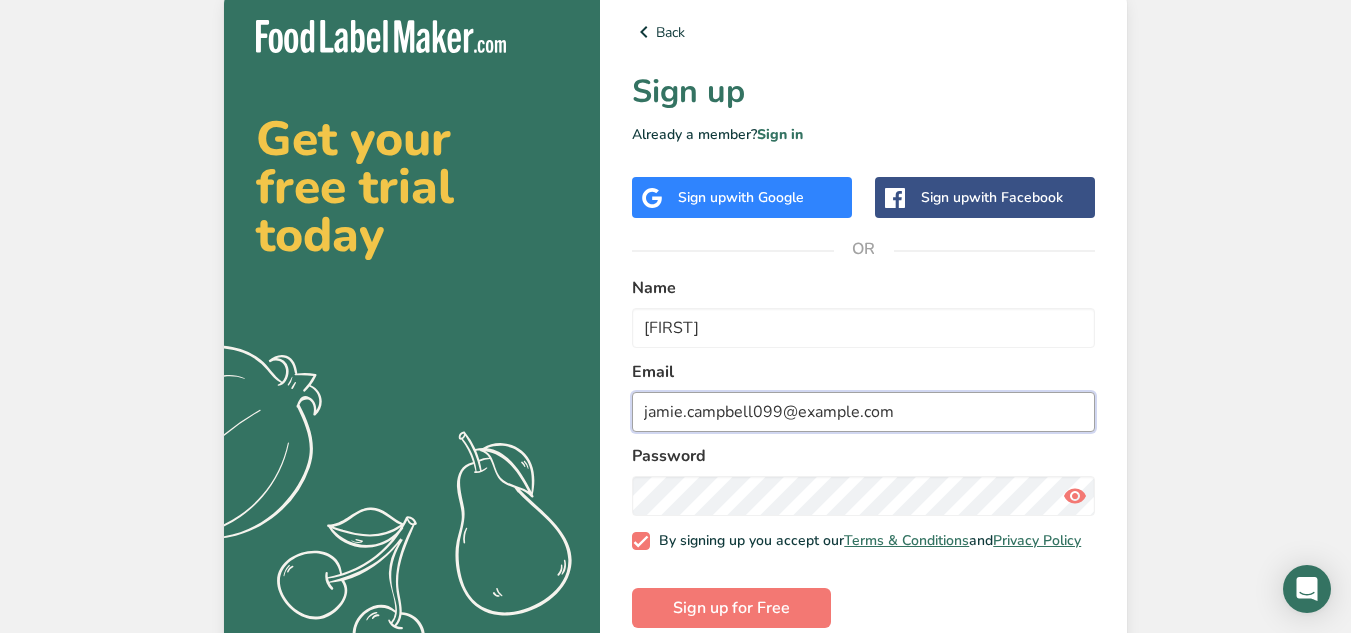 type on "jamie.campbell099@example.com" 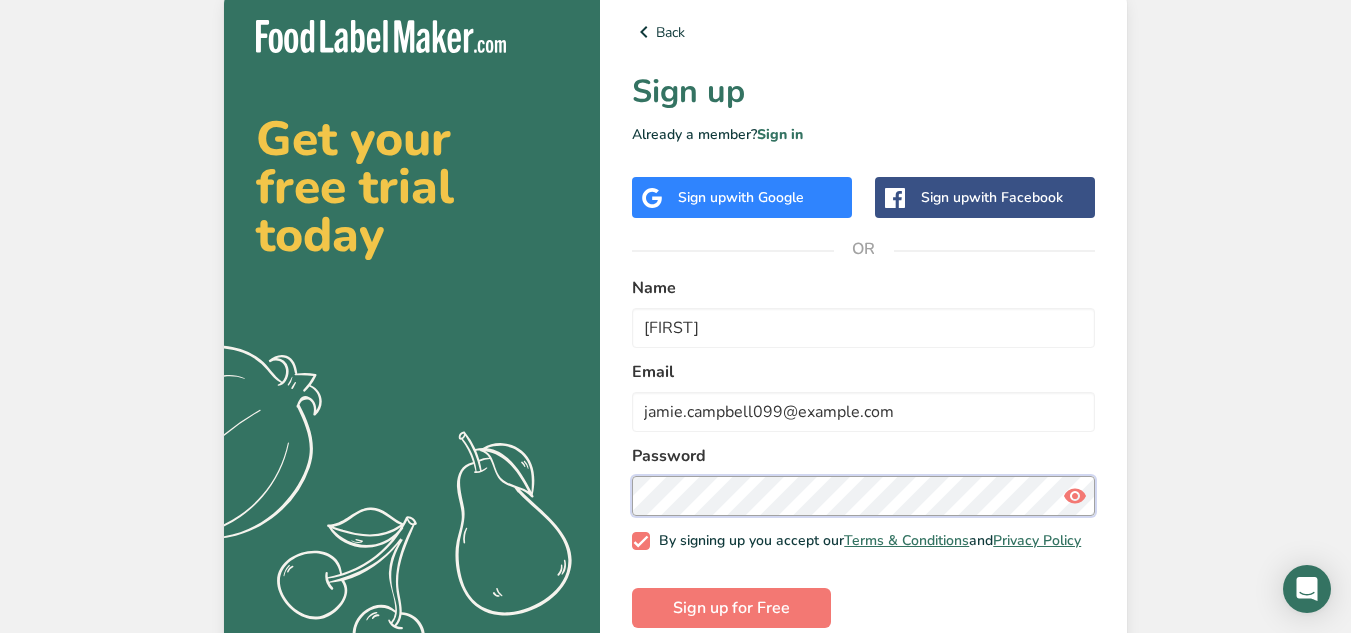 scroll, scrollTop: 38, scrollLeft: 0, axis: vertical 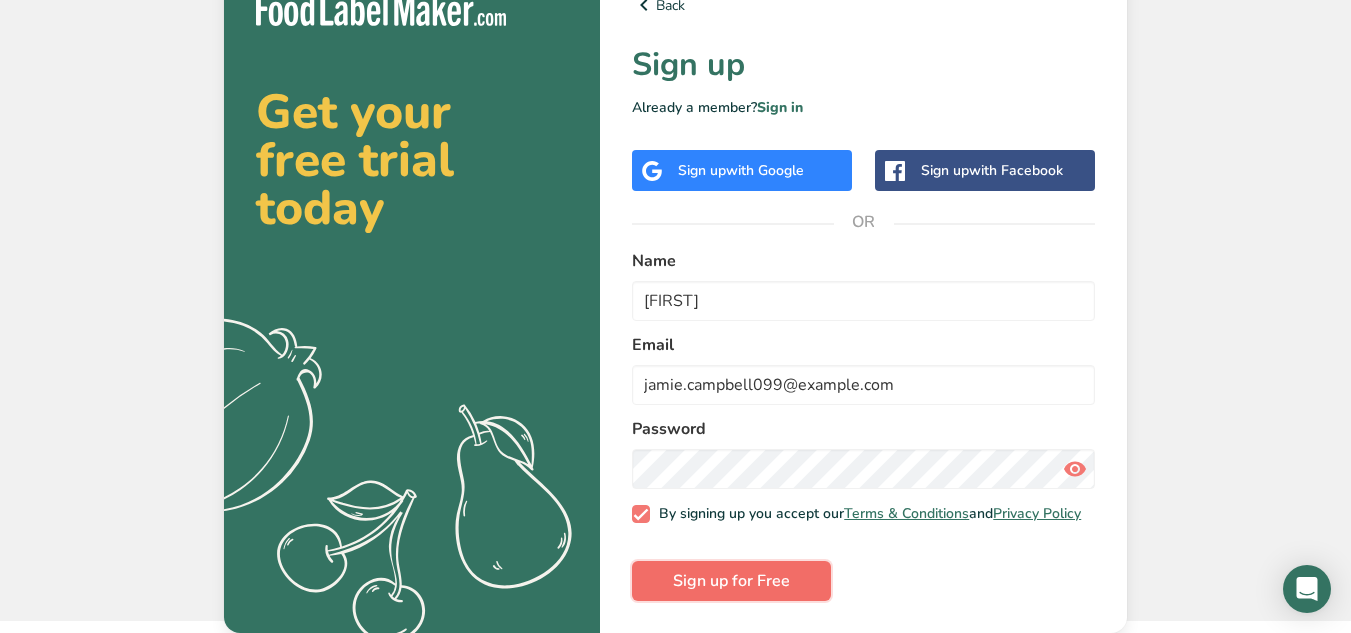 click on "Sign up for Free" at bounding box center (731, 581) 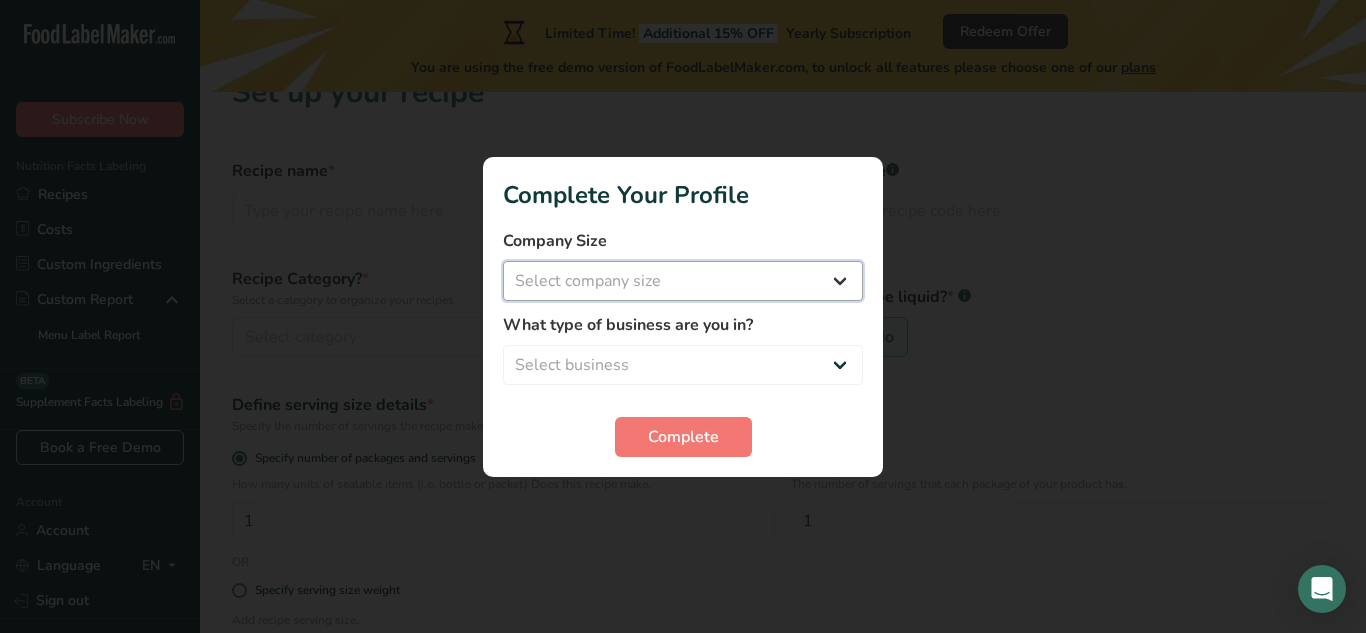 click on "Select company size
Fewer than 10 Employees
10 to 50 Employees
51 to 500 Employees
Over 500 Employees" at bounding box center [683, 281] 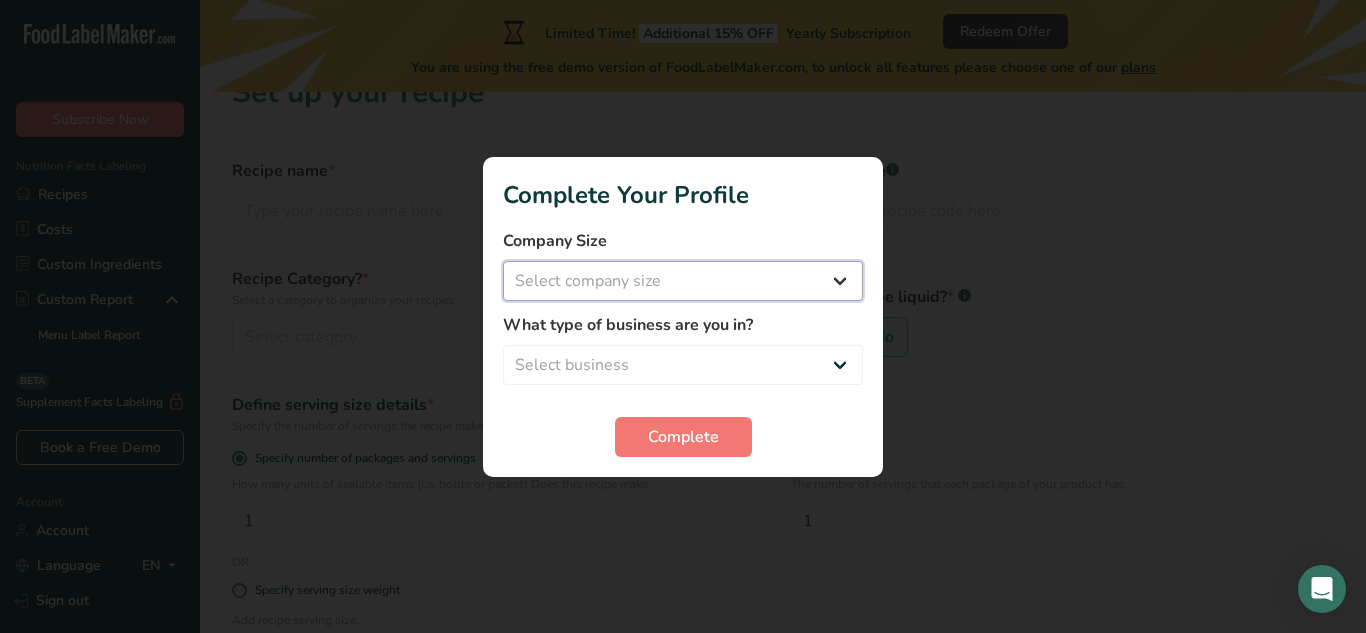 select on "4" 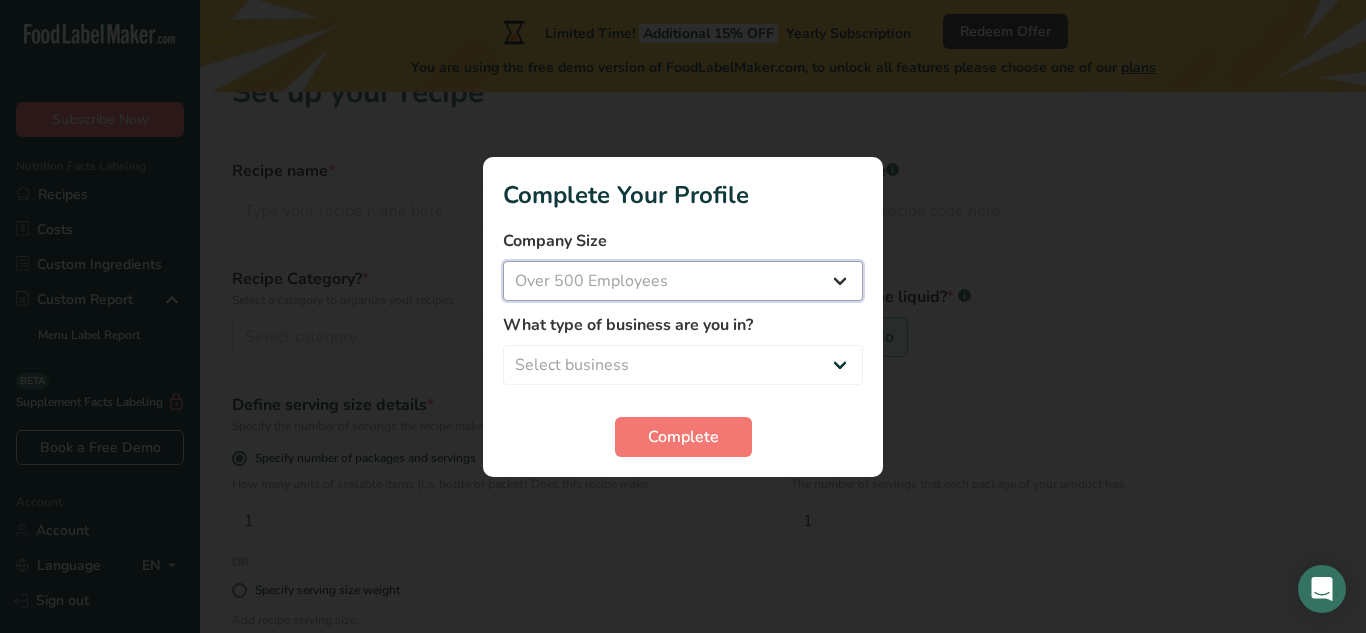 click on "Select company size
Fewer than 10 Employees
10 to 50 Employees
51 to 500 Employees
Over 500 Employees" at bounding box center [683, 281] 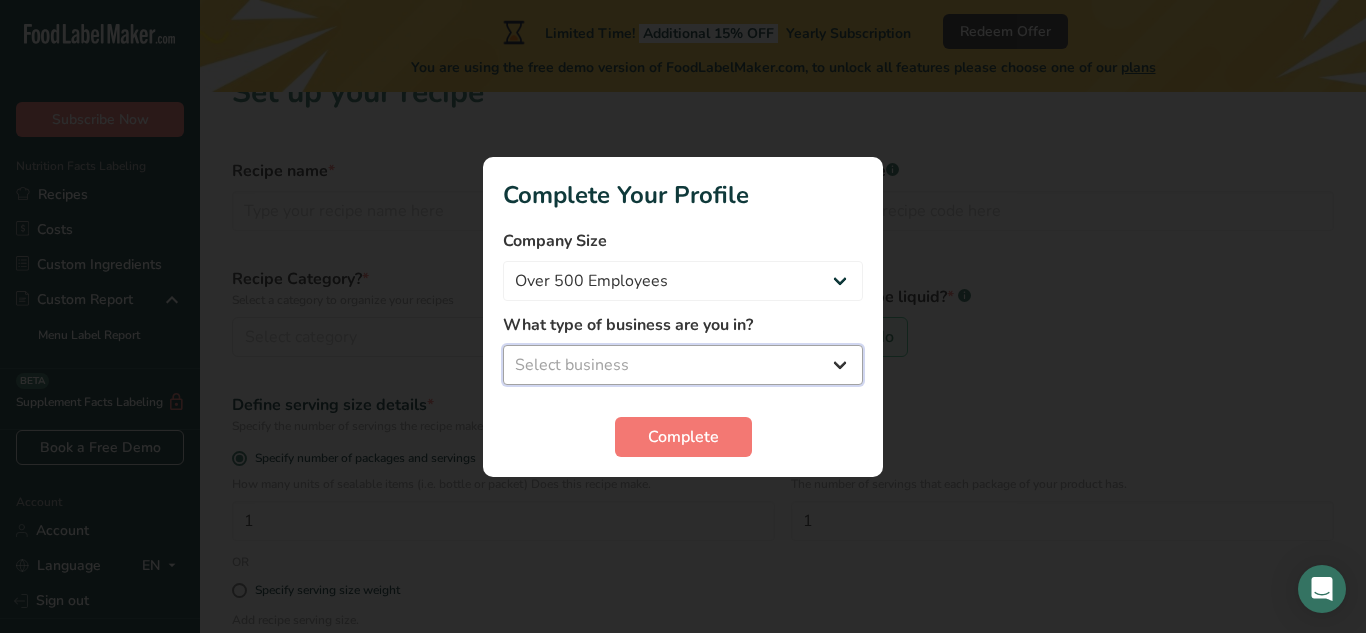 click on "Select business
Packaged Food Manufacturer
Restaurant & Cafe
Bakery
Meal Plans & Catering Company
Nutritionist
Food Blogger
Personal Trainer
Other" at bounding box center (683, 365) 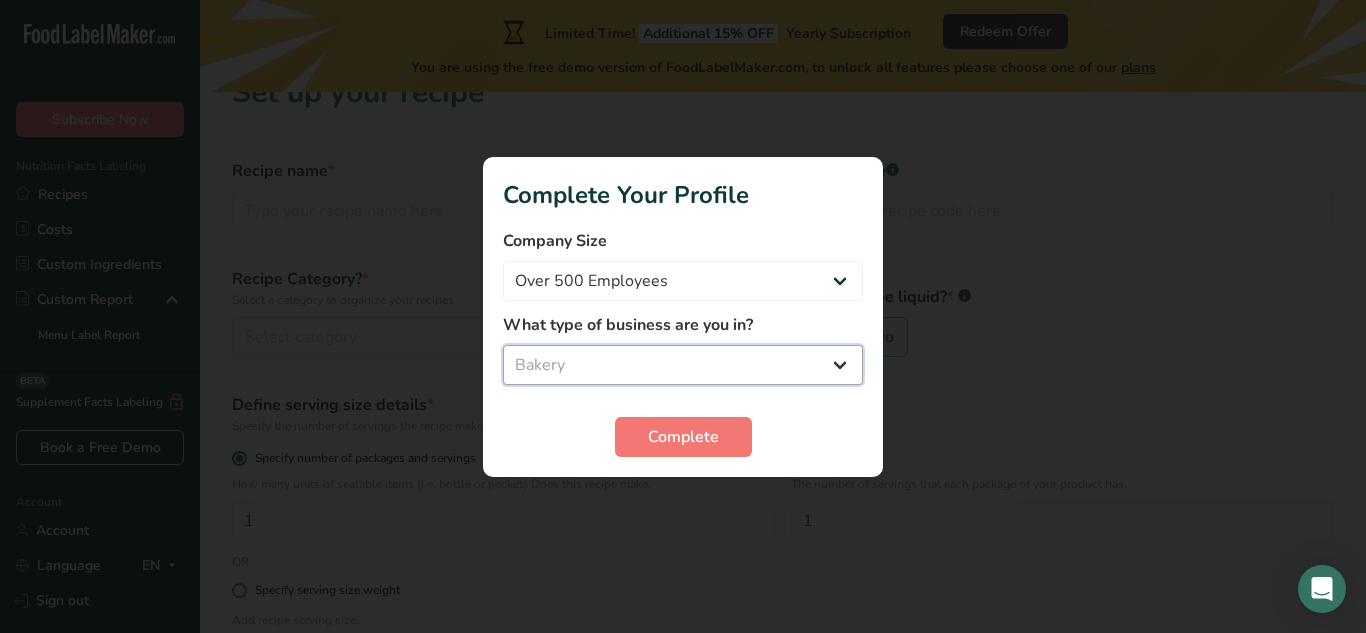 click on "Select business
Packaged Food Manufacturer
Restaurant & Cafe
Bakery
Meal Plans & Catering Company
Nutritionist
Food Blogger
Personal Trainer
Other" at bounding box center [683, 365] 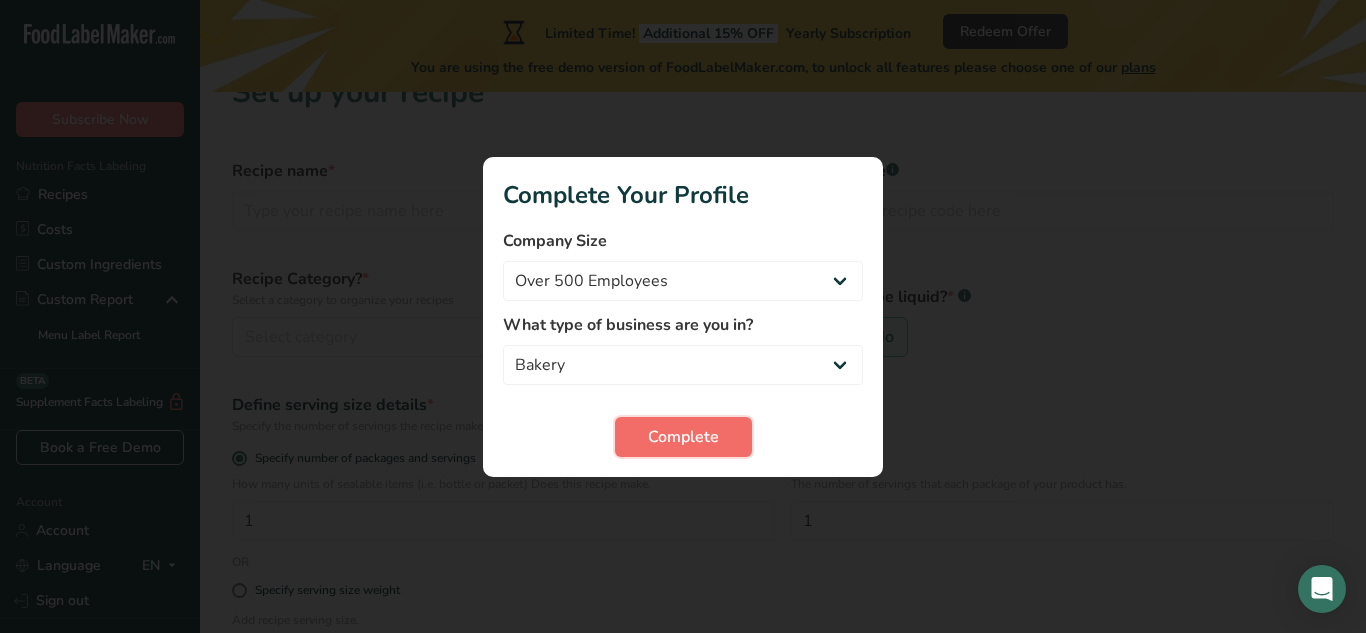 click on "Complete" at bounding box center (683, 437) 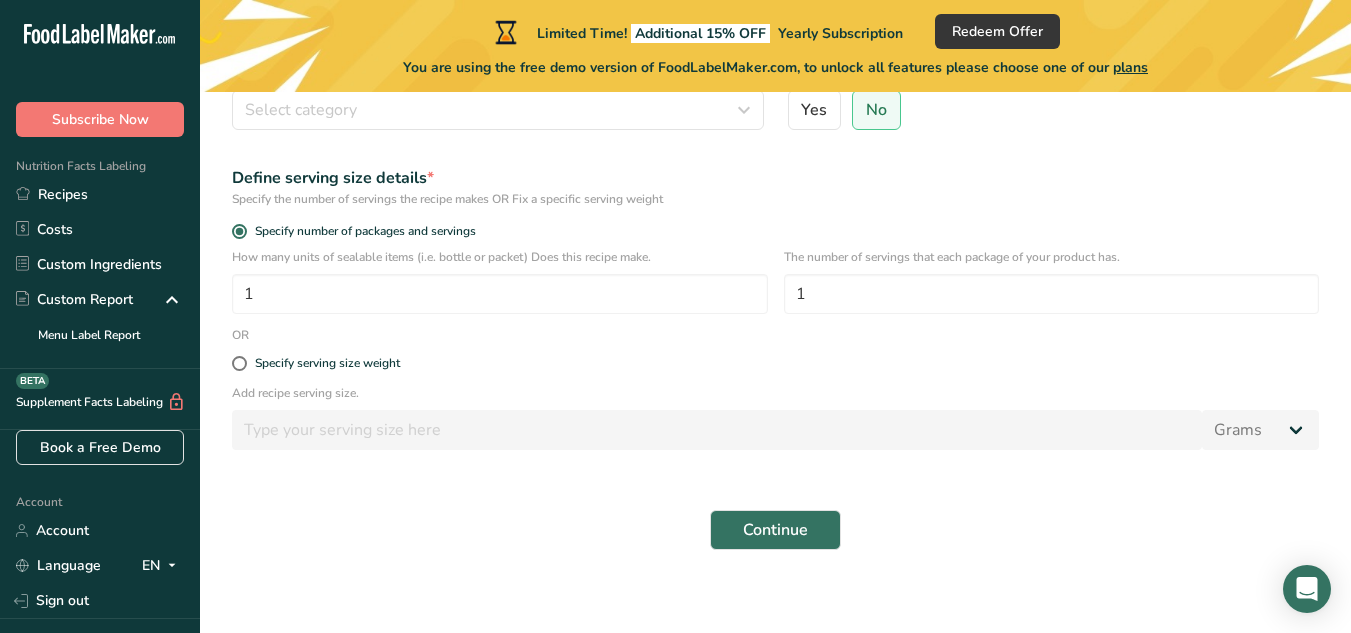 scroll, scrollTop: 0, scrollLeft: 0, axis: both 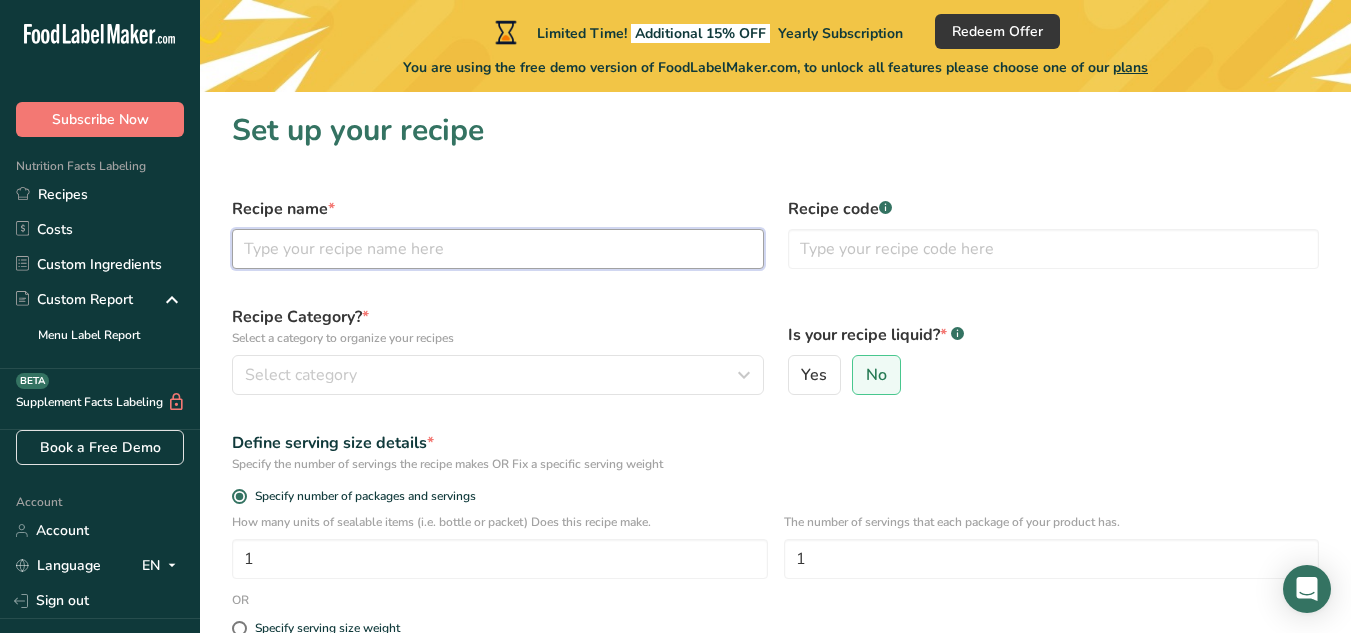 click at bounding box center [498, 249] 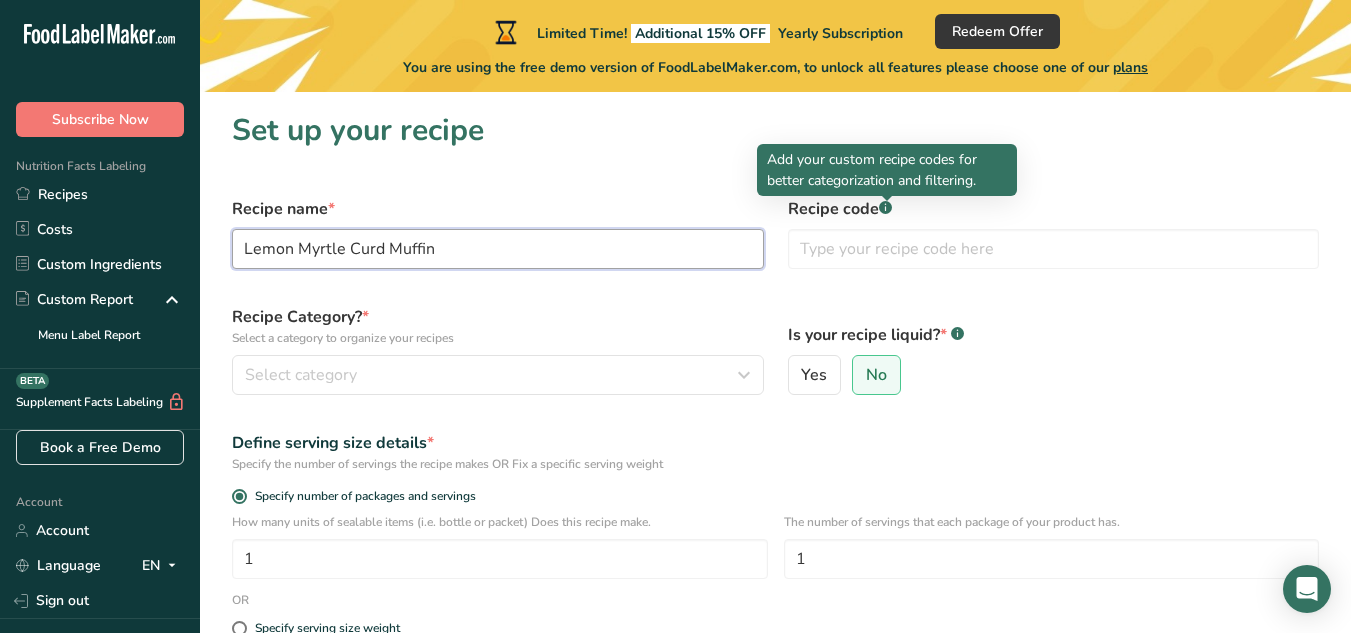 type on "Lemon Myrtle Curd Muffin" 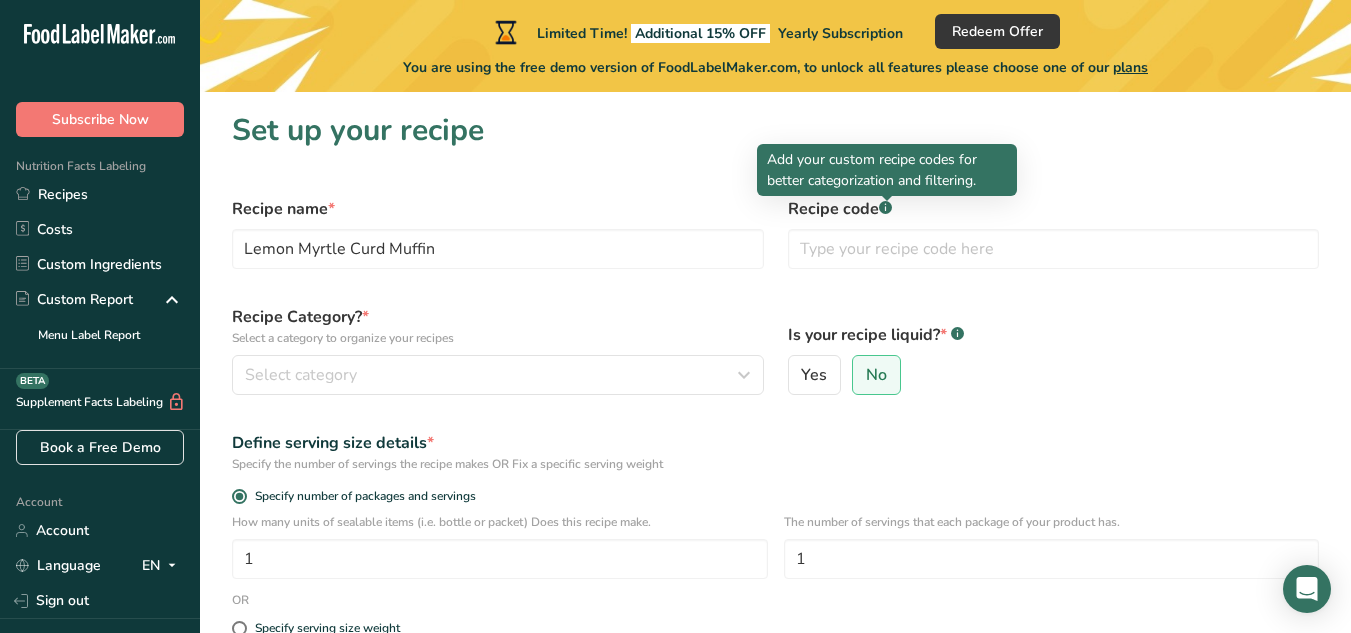 click at bounding box center [887, 198] 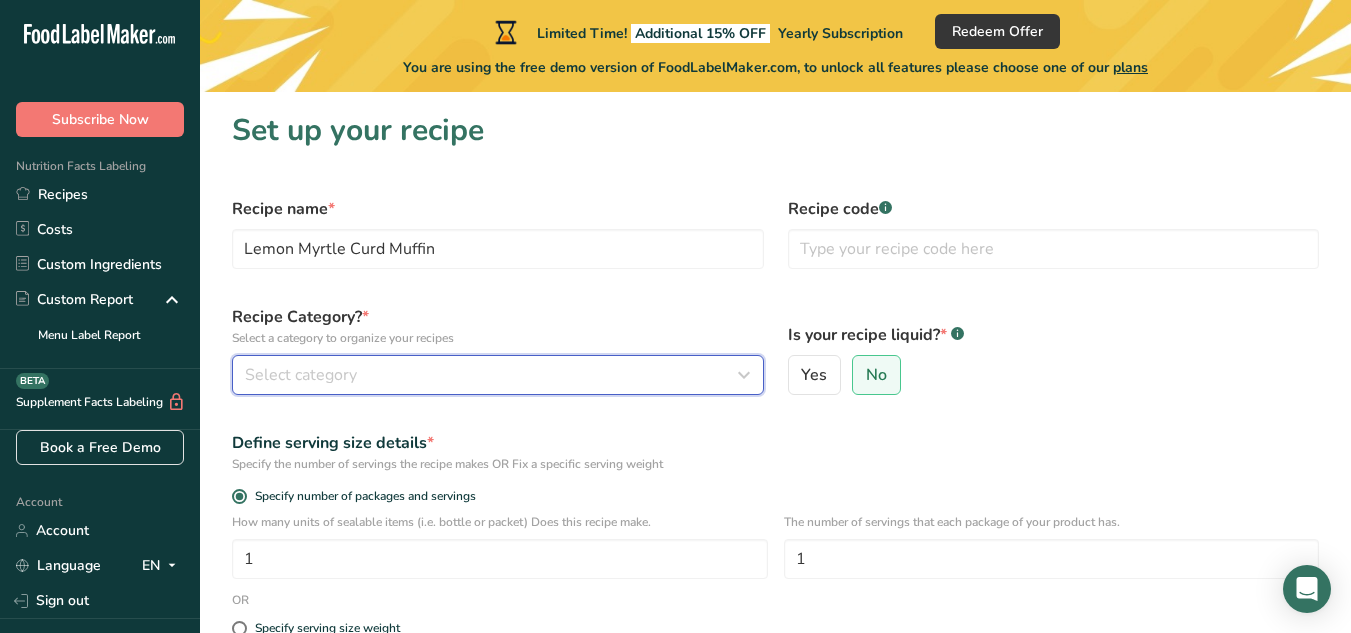 click on "Select category" at bounding box center (492, 375) 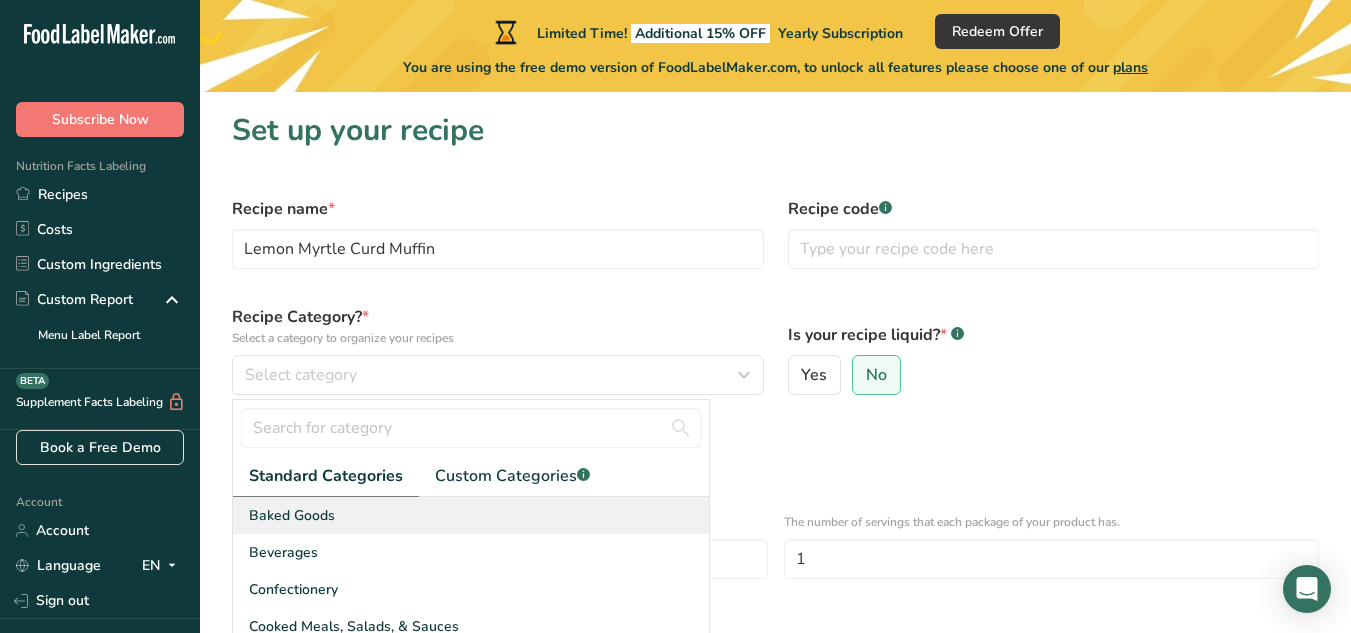 click on "Baked Goods" at bounding box center (471, 515) 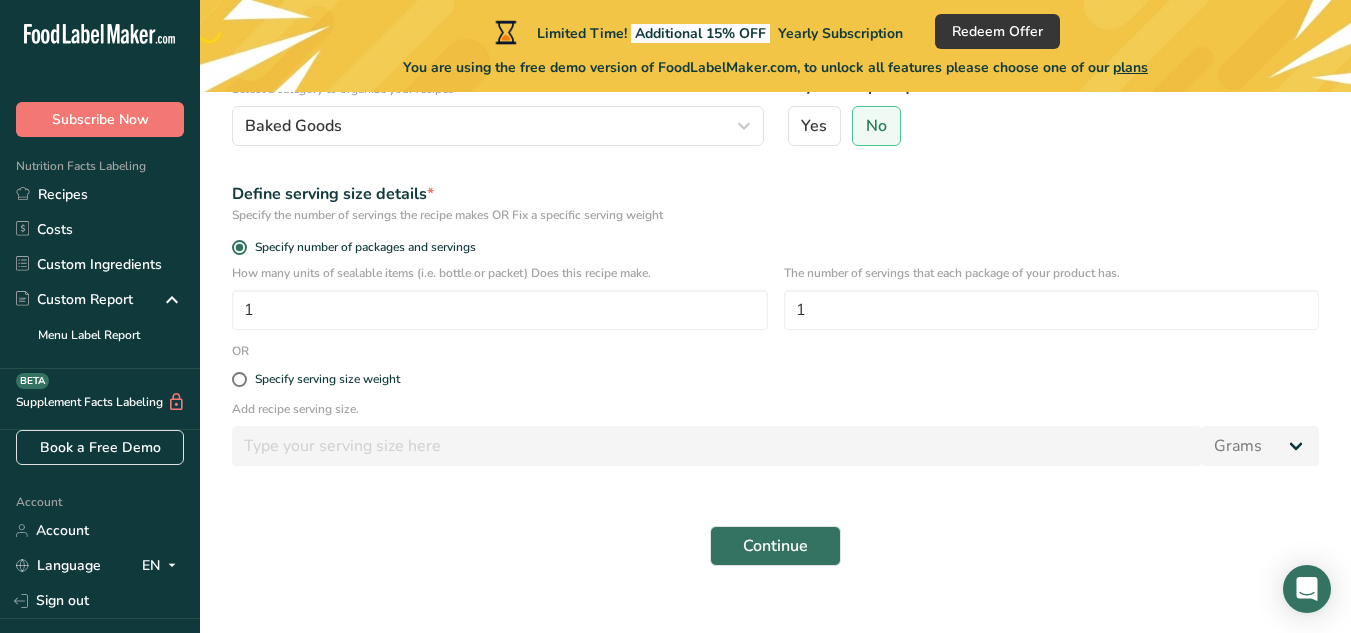 scroll, scrollTop: 252, scrollLeft: 0, axis: vertical 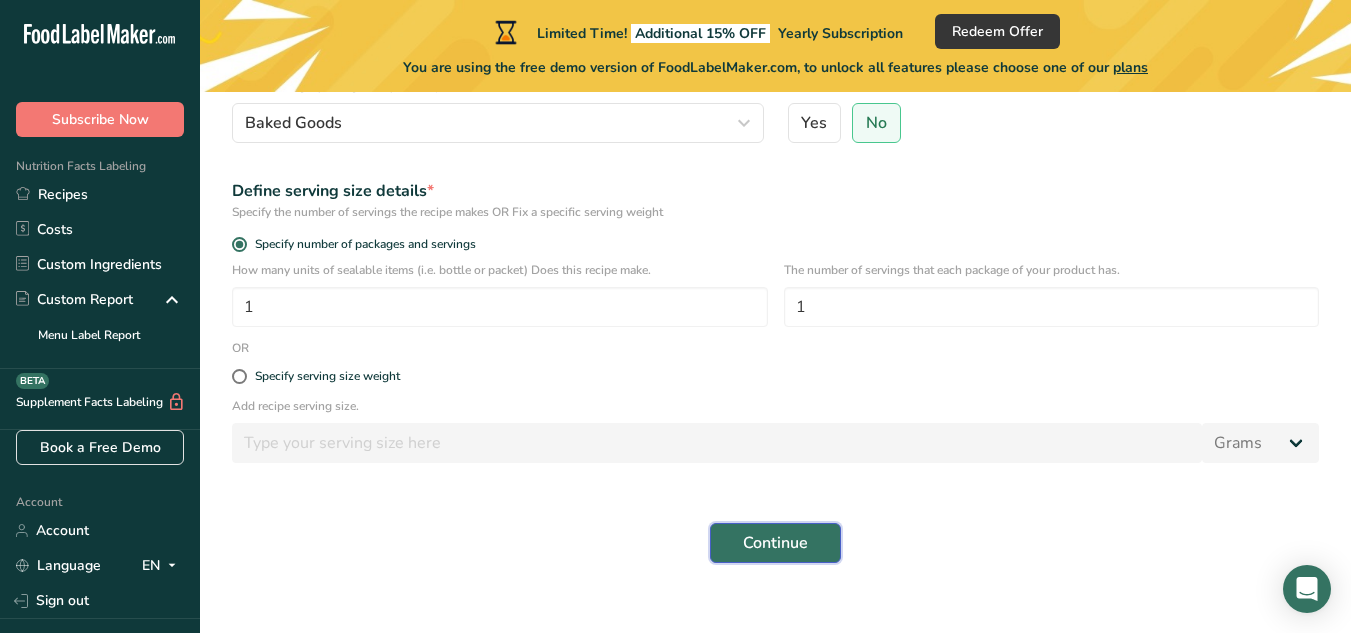 click on "Continue" at bounding box center [775, 543] 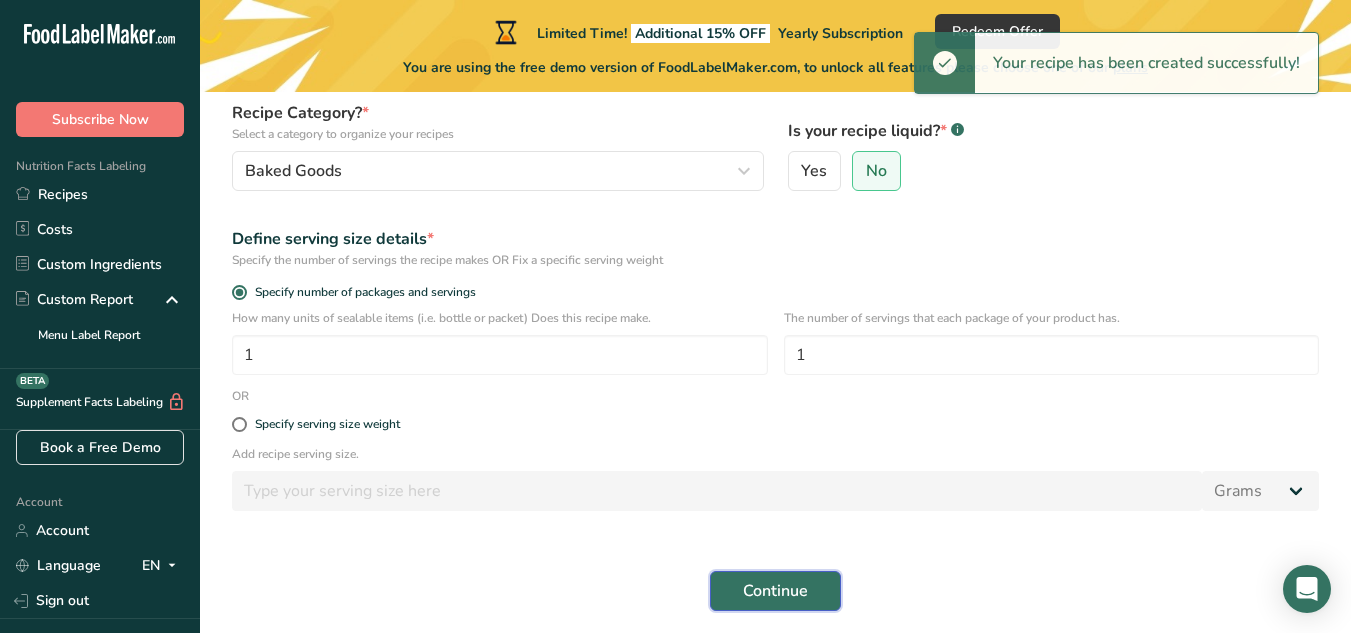 scroll, scrollTop: 163, scrollLeft: 0, axis: vertical 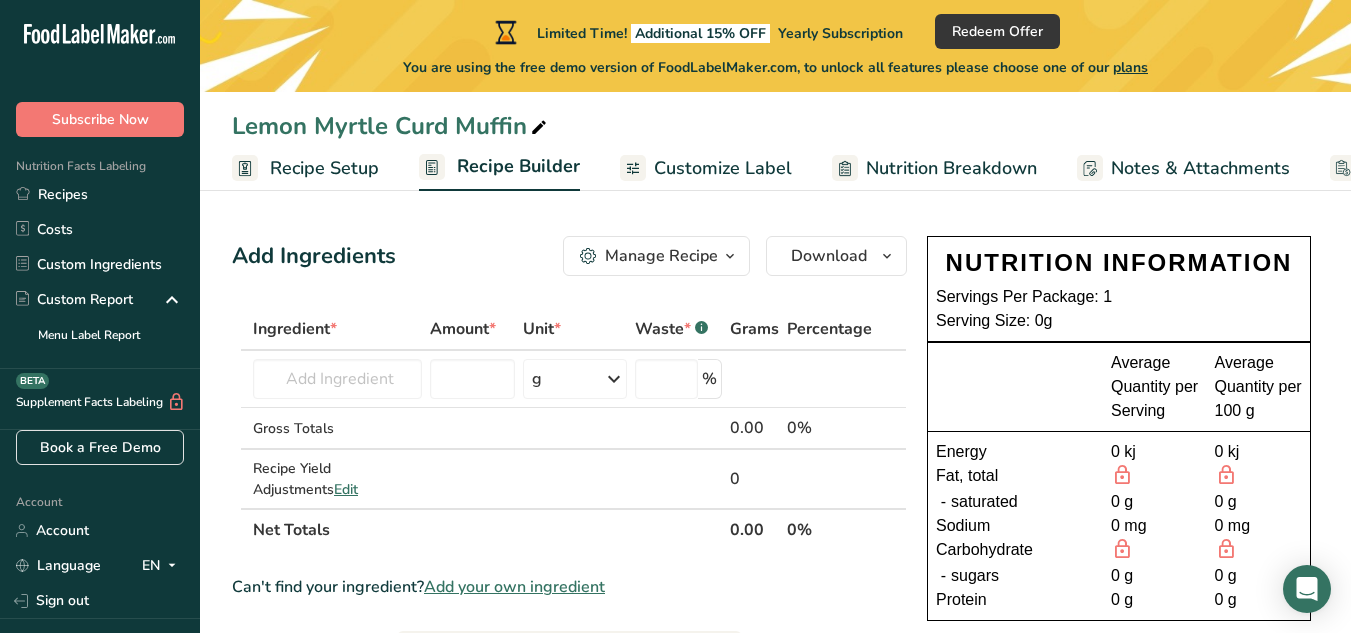 click on "Customize Label" at bounding box center [723, 168] 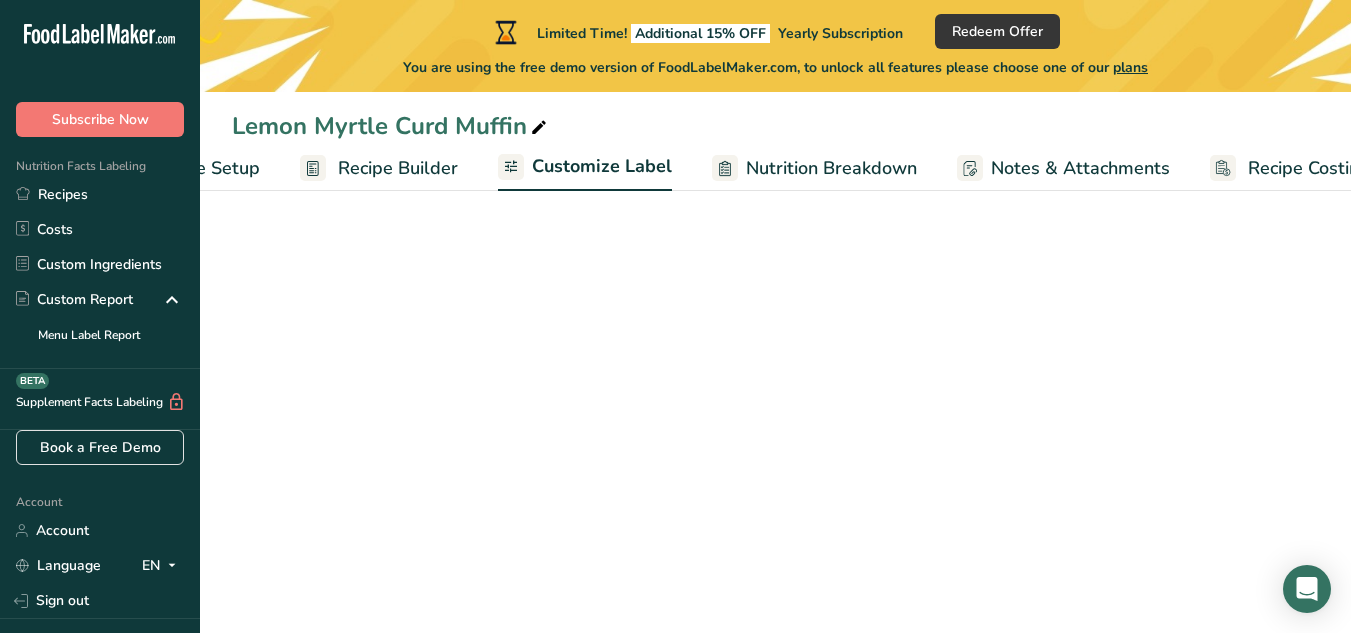 scroll, scrollTop: 0, scrollLeft: 170, axis: horizontal 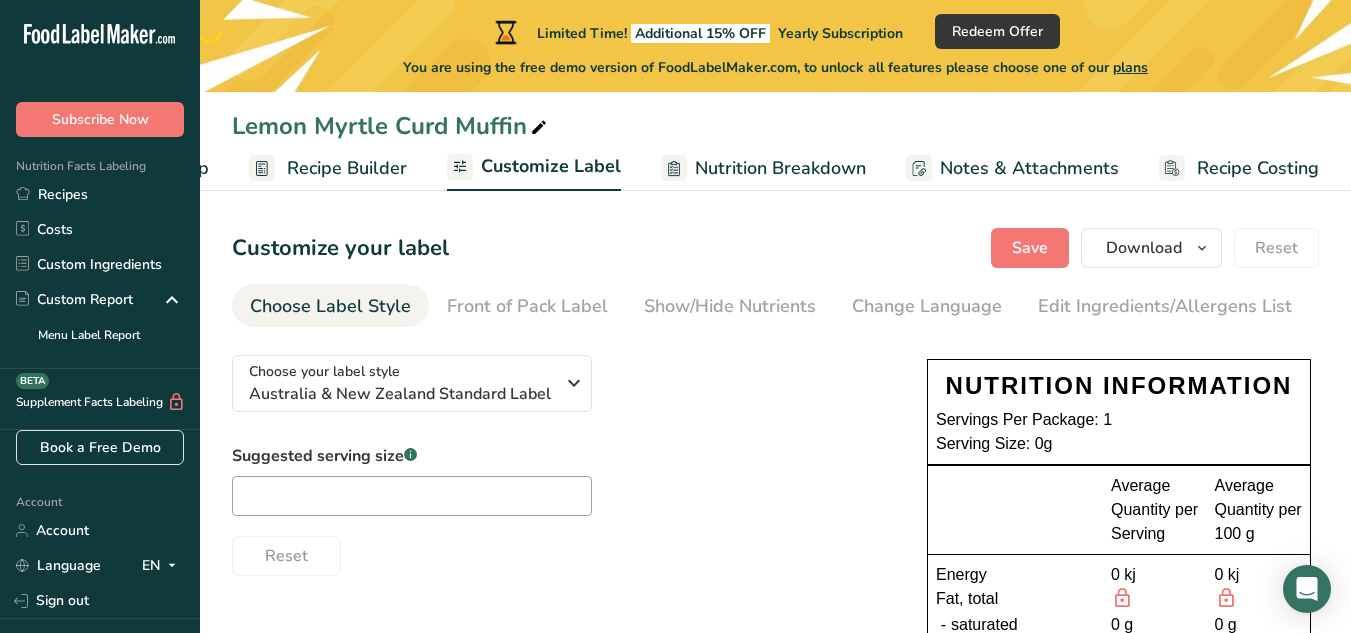 click on "Nutrition Breakdown" at bounding box center (780, 168) 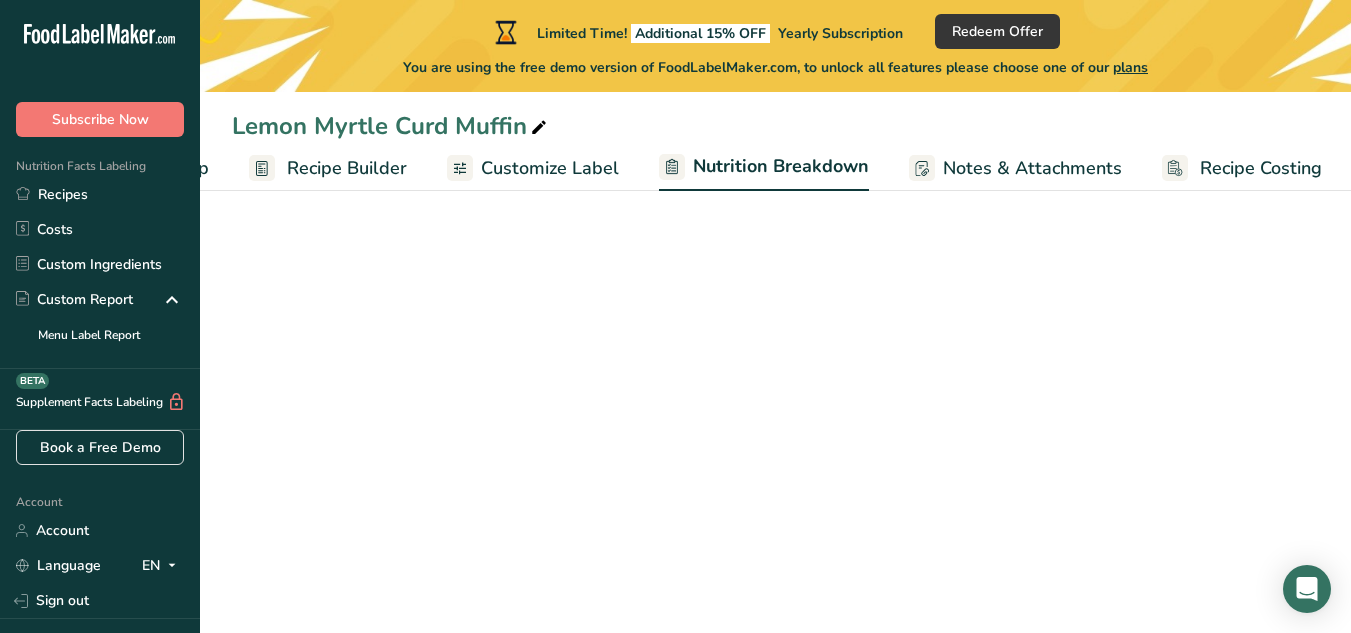 scroll, scrollTop: 0, scrollLeft: 172, axis: horizontal 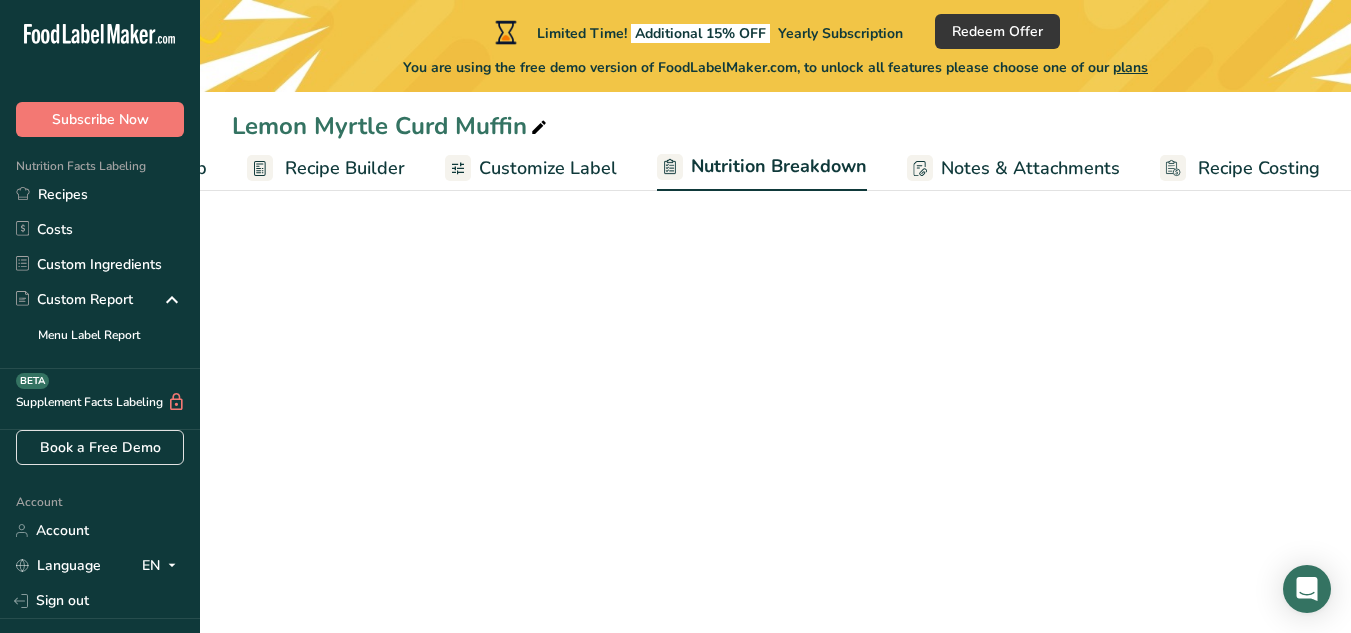 select on "Calories" 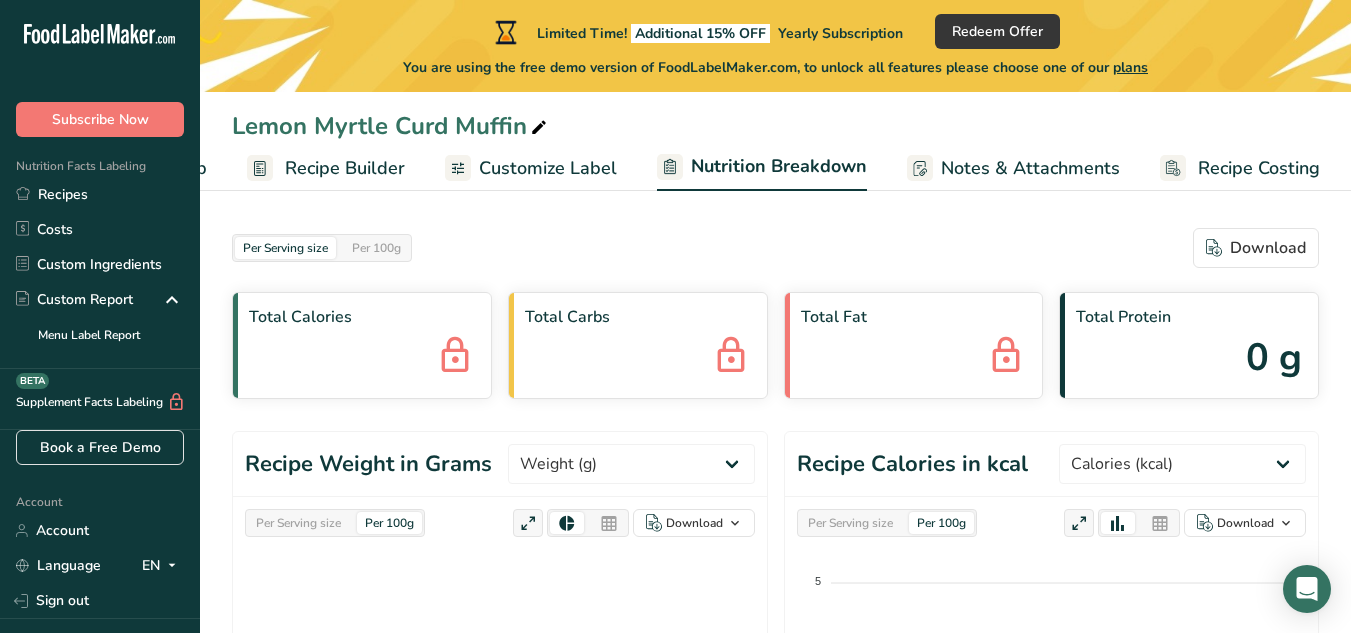 click on "Notes & Attachments" at bounding box center (1013, 168) 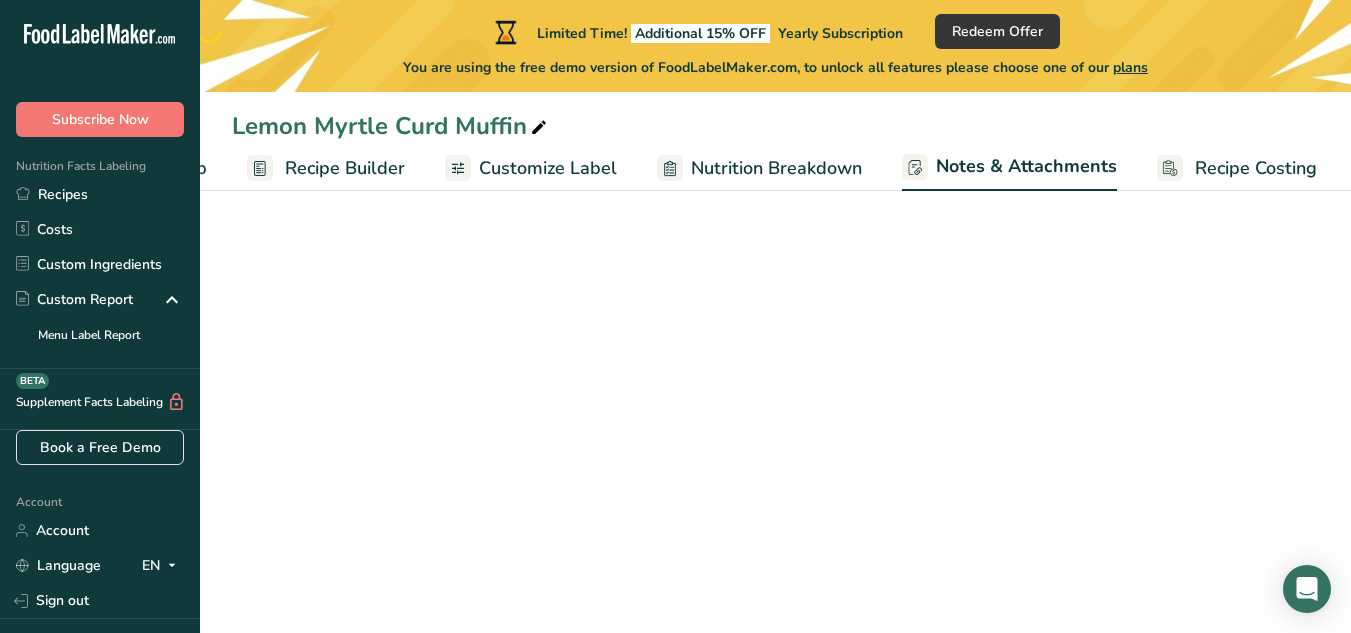scroll, scrollTop: 0, scrollLeft: 171, axis: horizontal 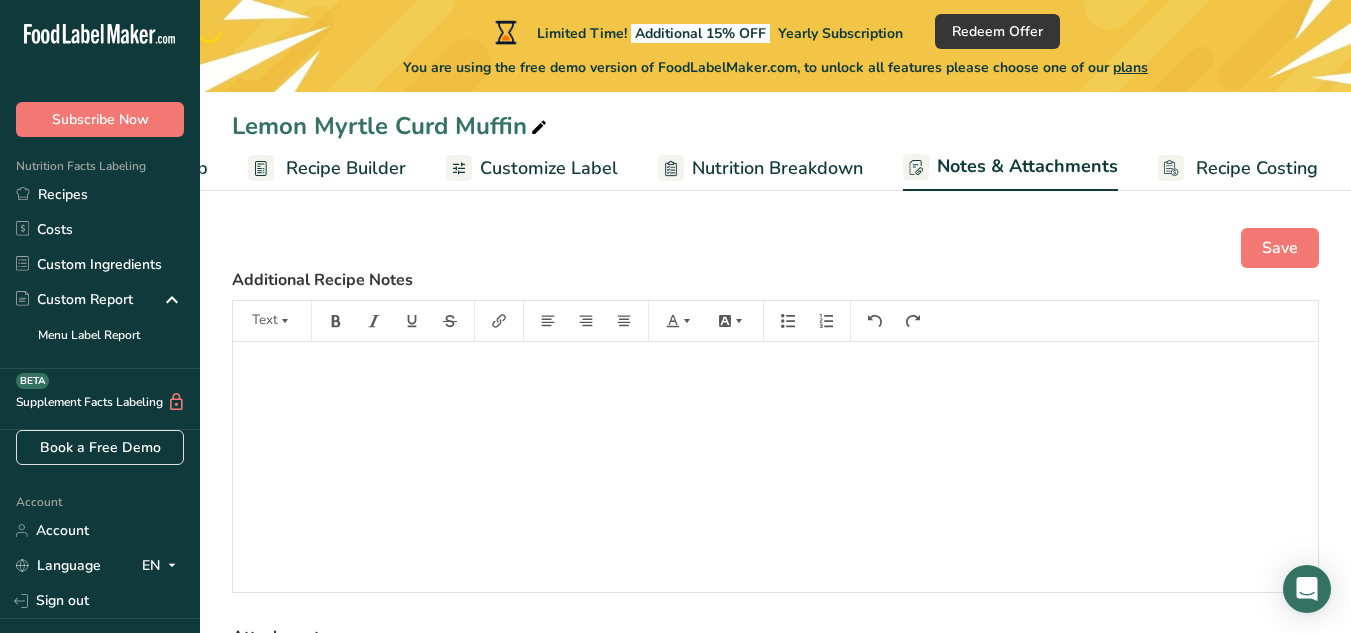 click on "Nutrition Breakdown" at bounding box center [777, 168] 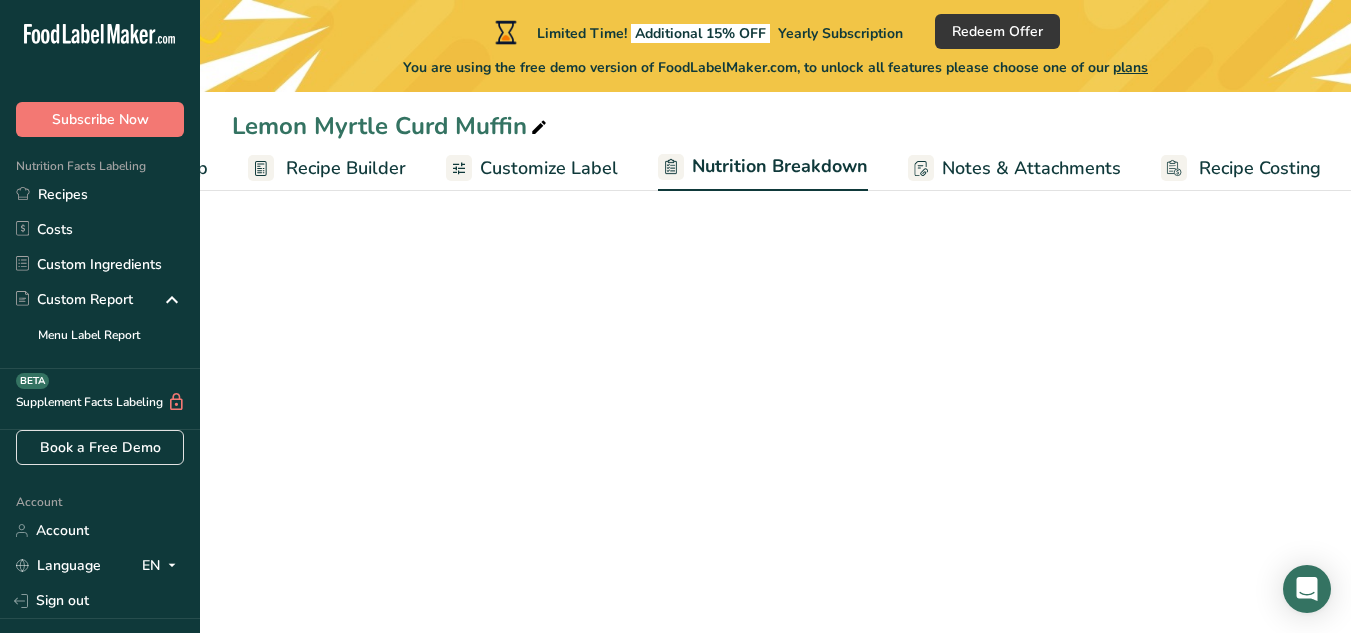 scroll, scrollTop: 0, scrollLeft: 172, axis: horizontal 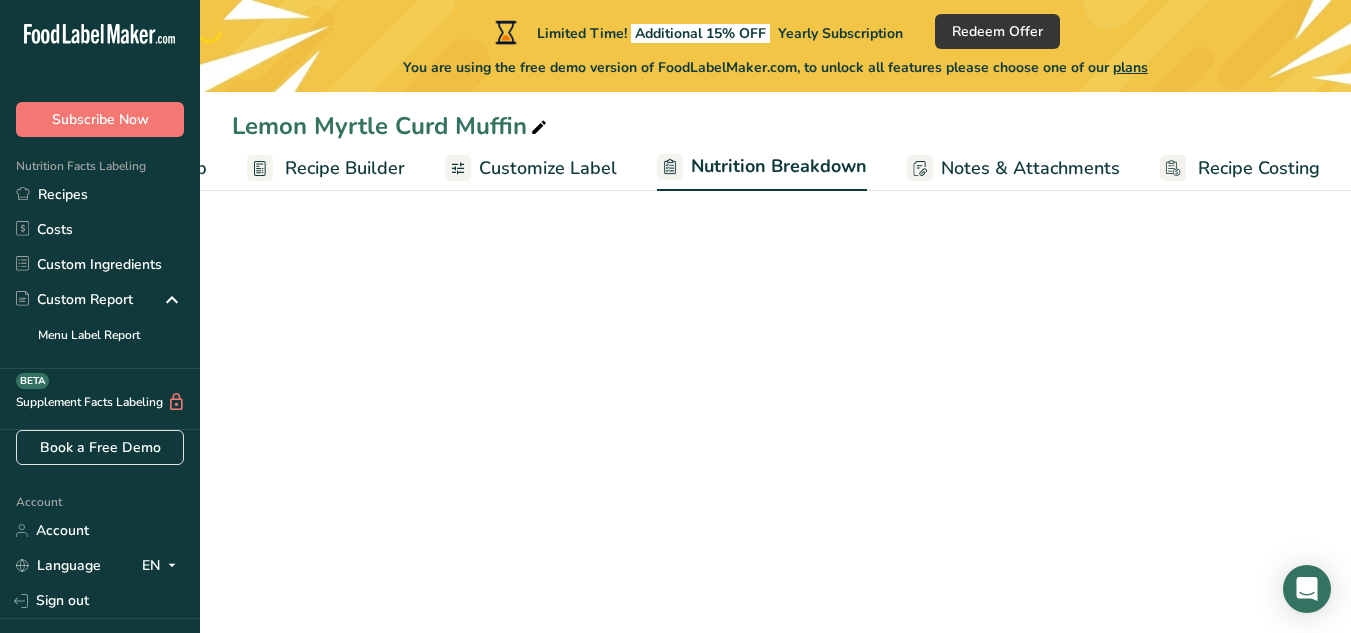 select on "Calories" 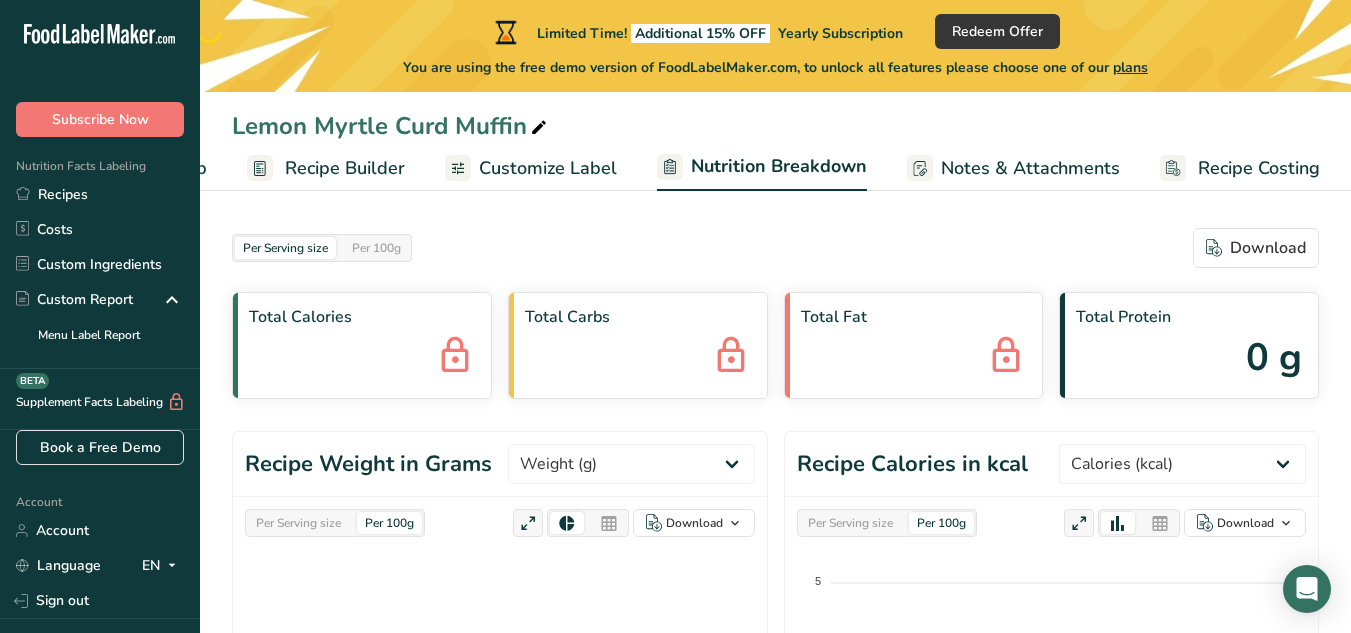 click on "Customize Label" at bounding box center [531, 168] 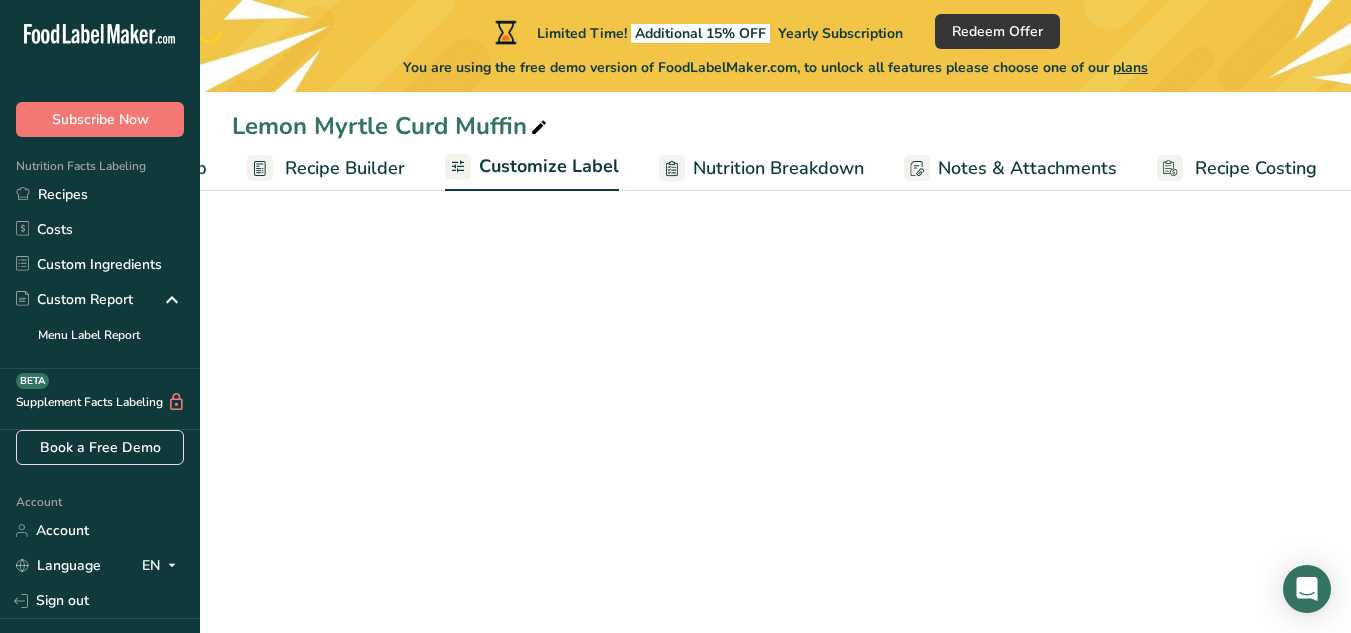 scroll, scrollTop: 0, scrollLeft: 170, axis: horizontal 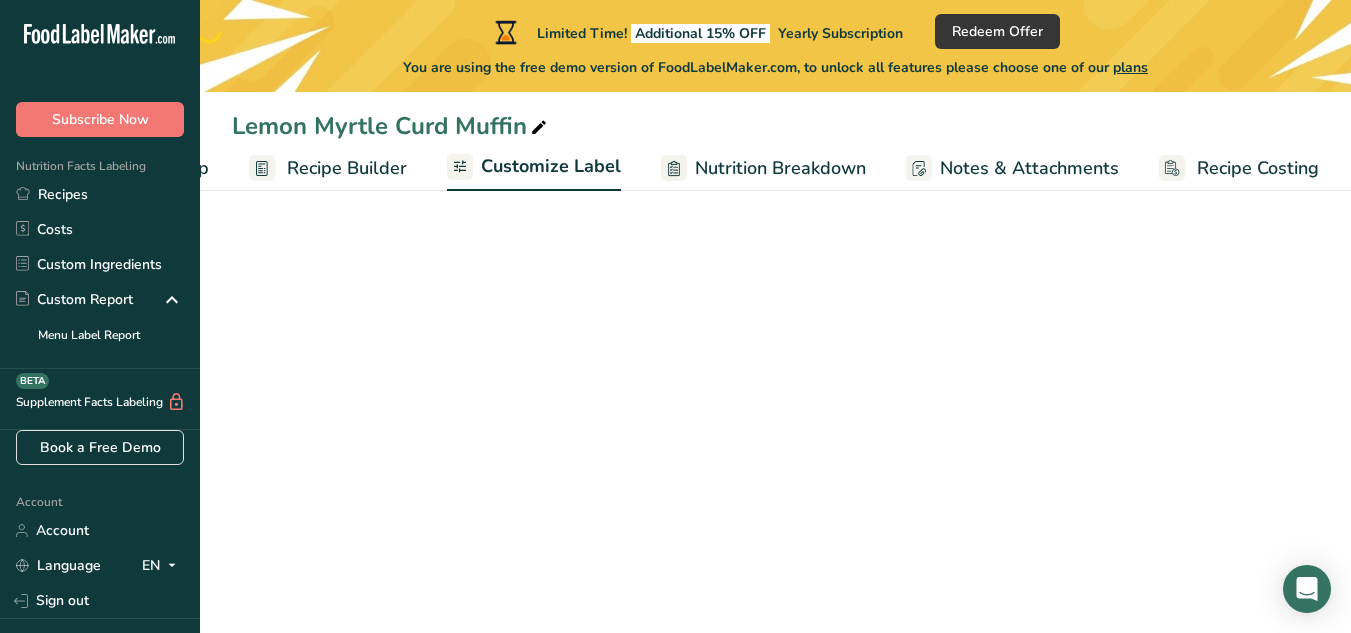click on "Recipe Builder" at bounding box center [347, 168] 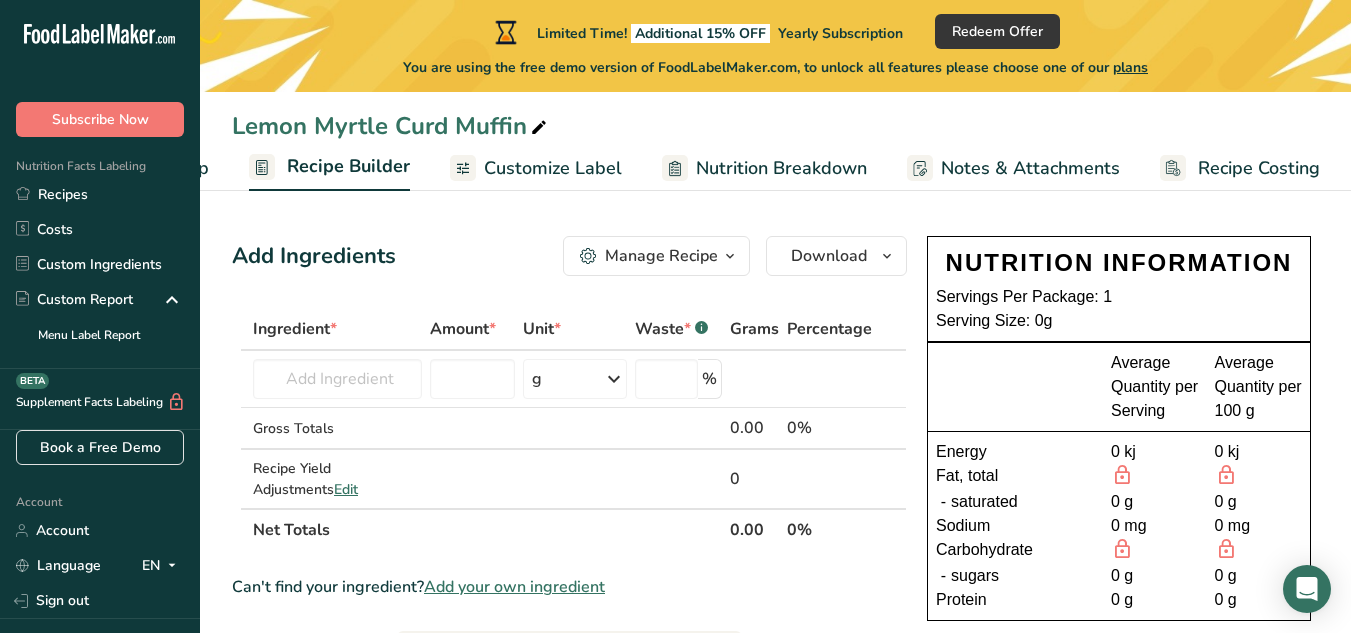 click on "Nutrition Breakdown" at bounding box center (764, 168) 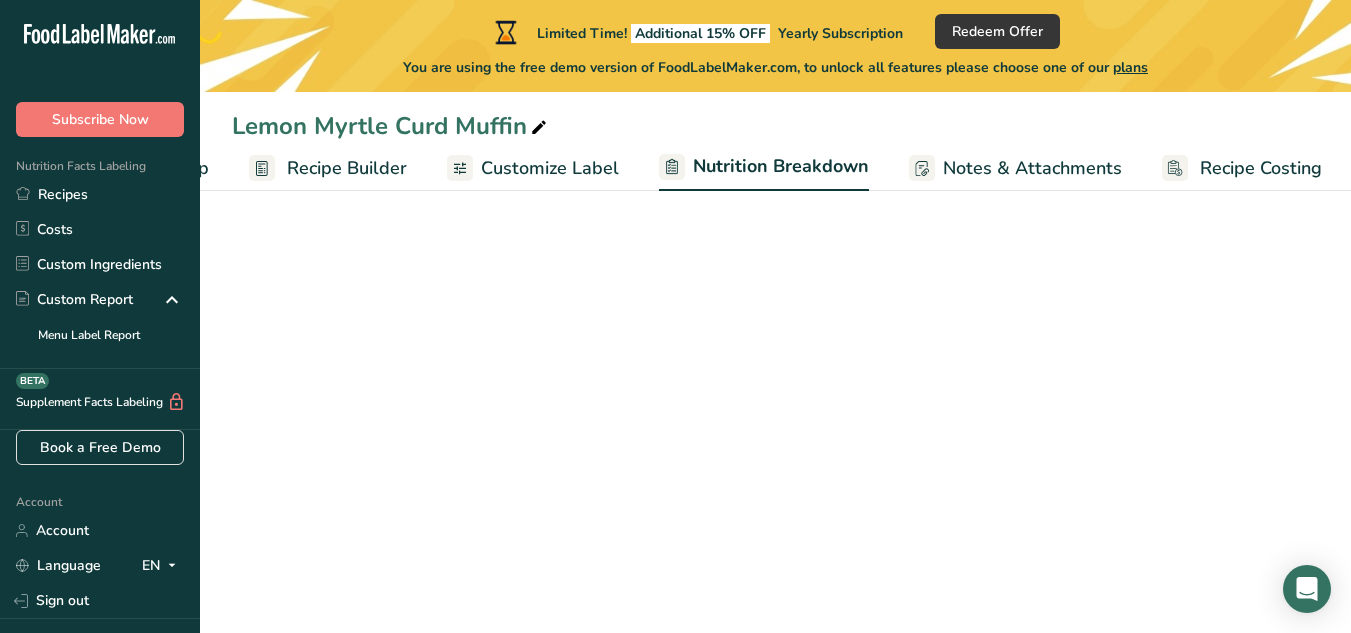 scroll, scrollTop: 0, scrollLeft: 172, axis: horizontal 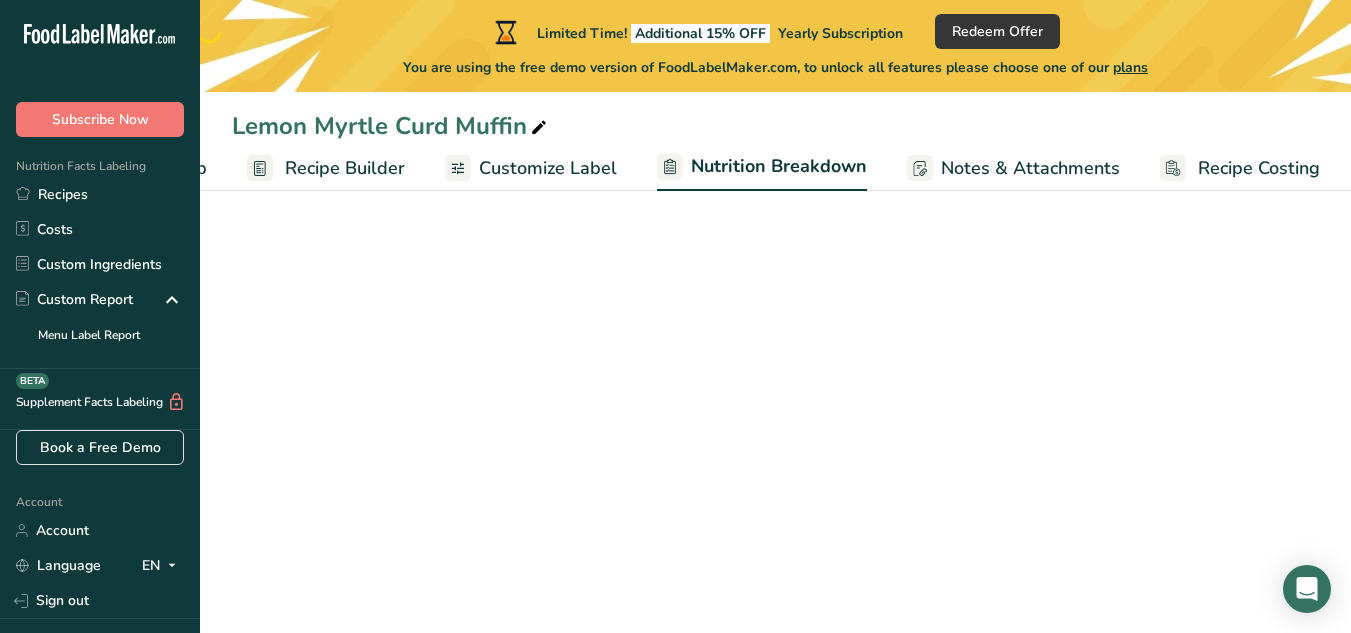 select on "Calories" 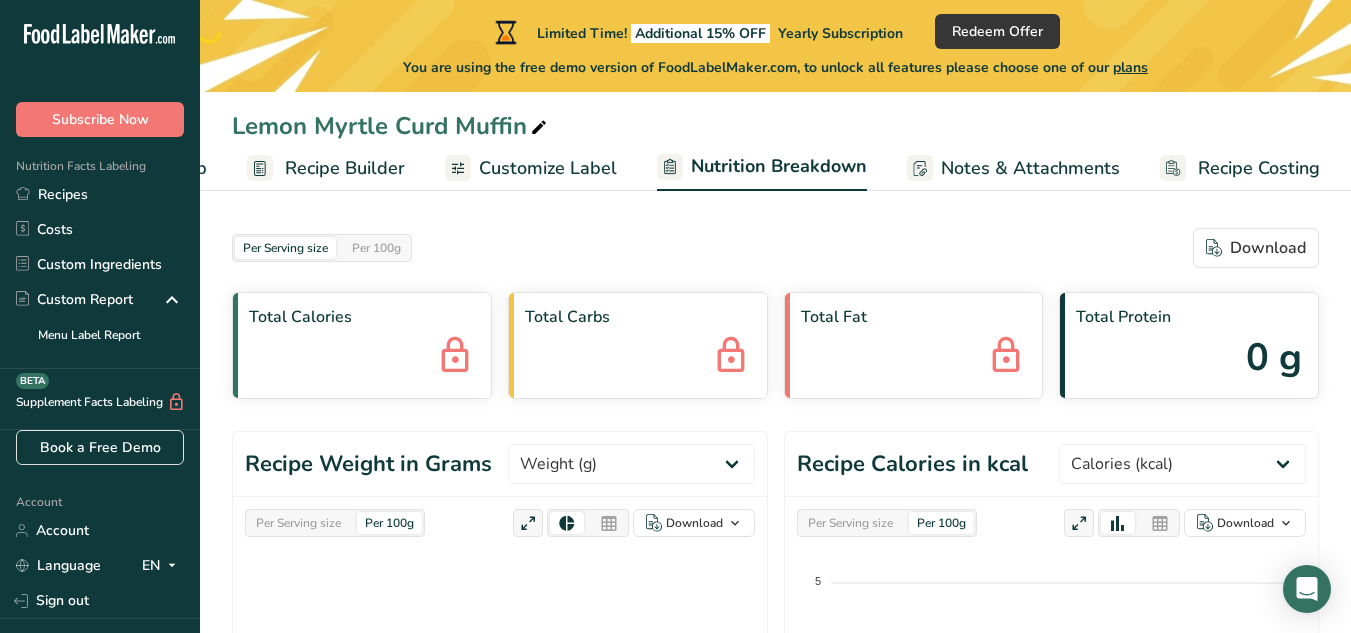 click on "Recipe Costing" at bounding box center (1259, 168) 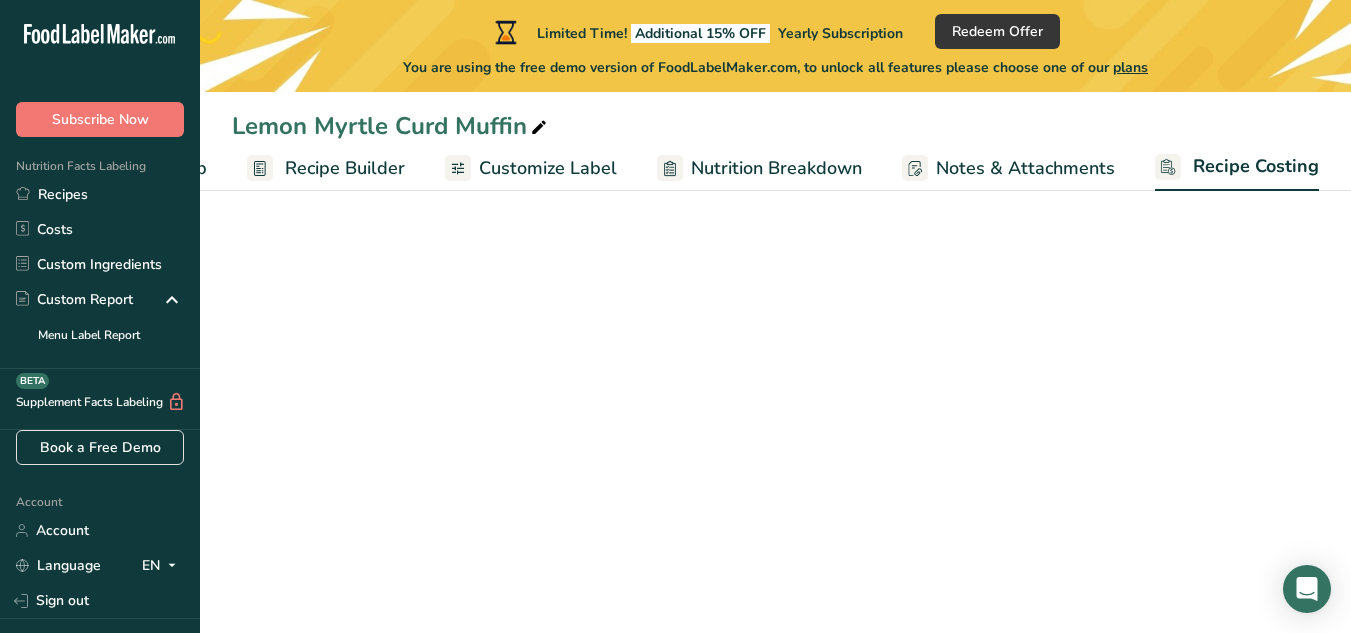 scroll, scrollTop: 0, scrollLeft: 170, axis: horizontal 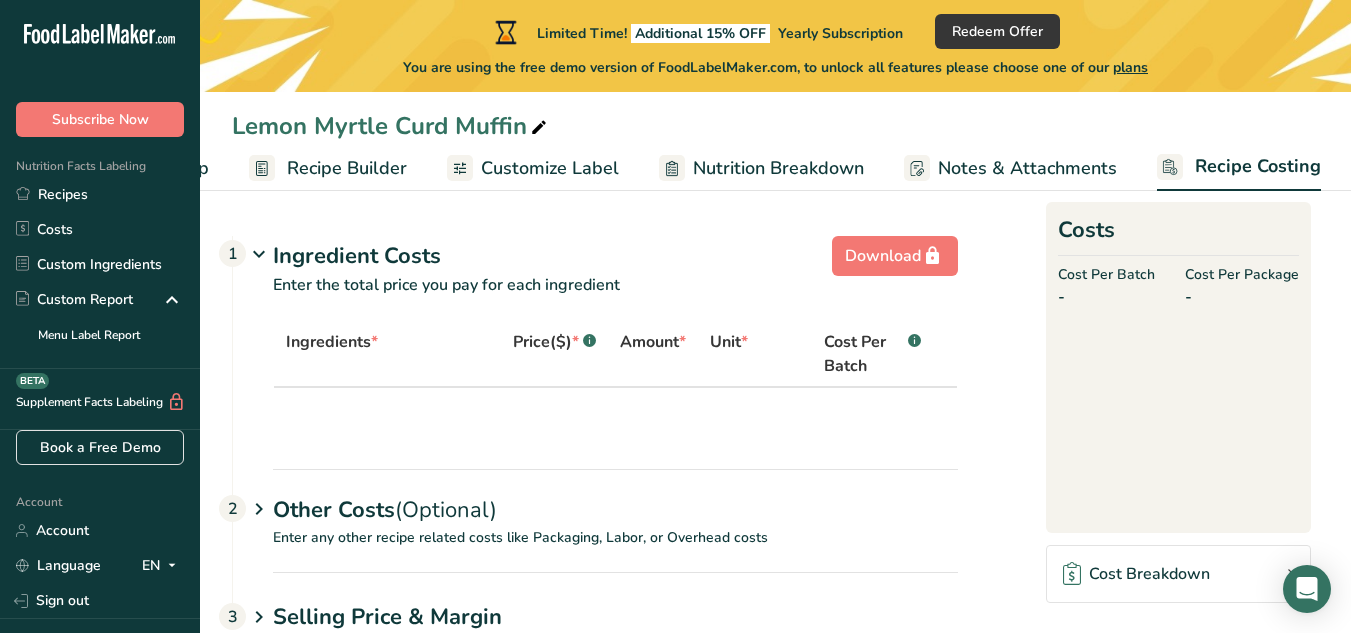 click at bounding box center (460, 168) 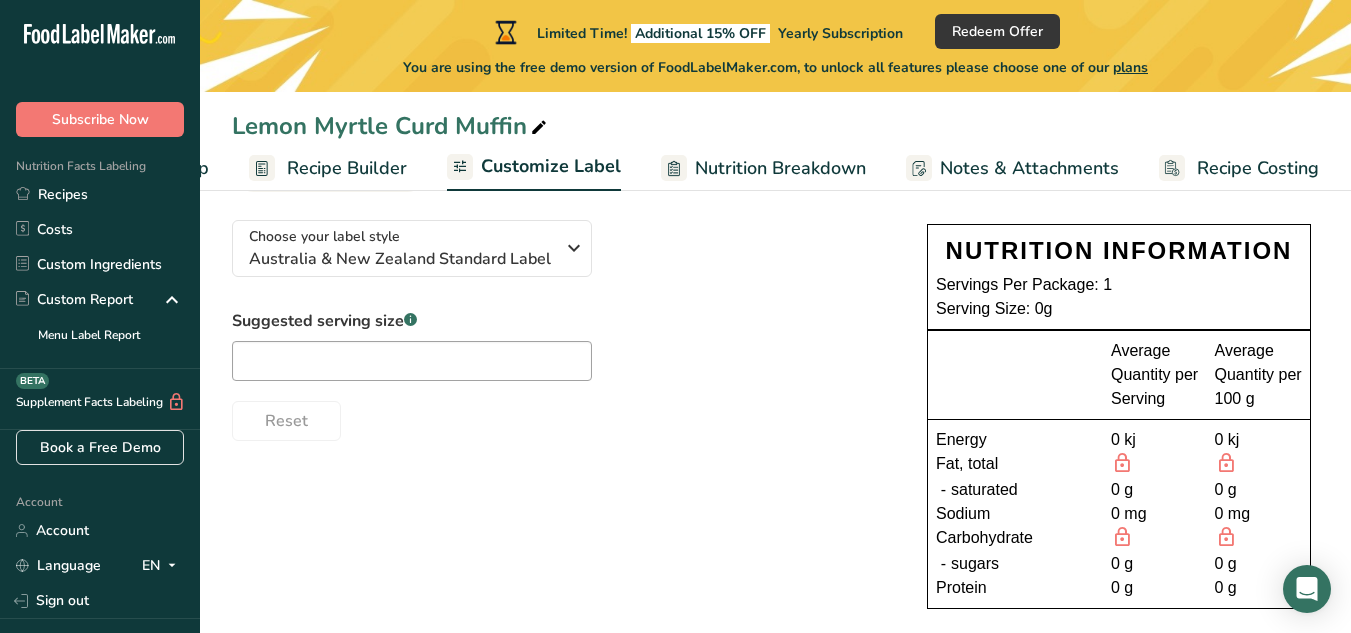 scroll, scrollTop: 136, scrollLeft: 0, axis: vertical 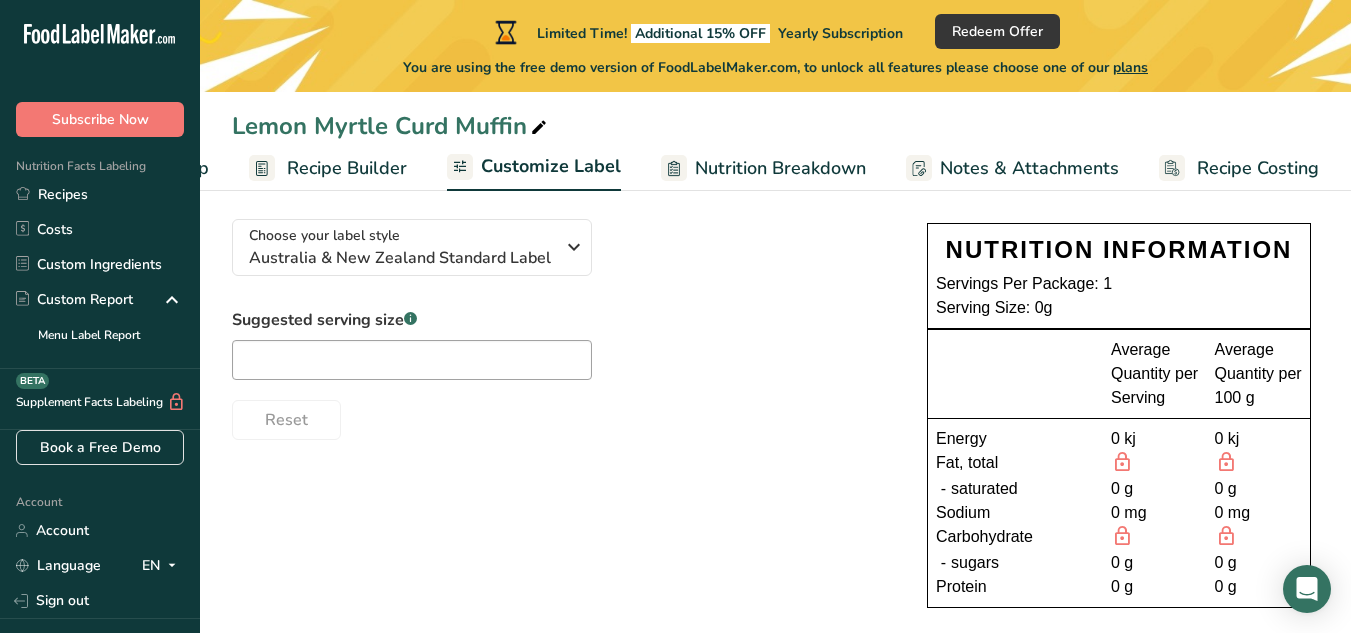 click on "Recipe Builder" at bounding box center (347, 168) 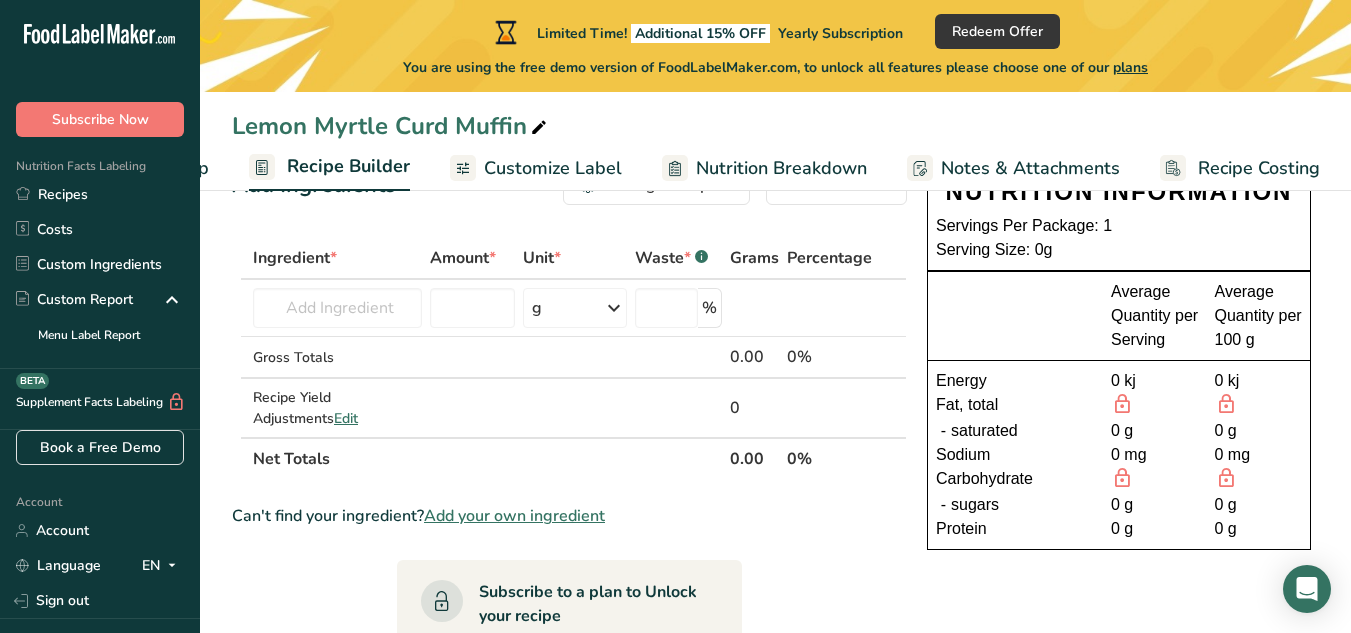 scroll, scrollTop: 70, scrollLeft: 0, axis: vertical 